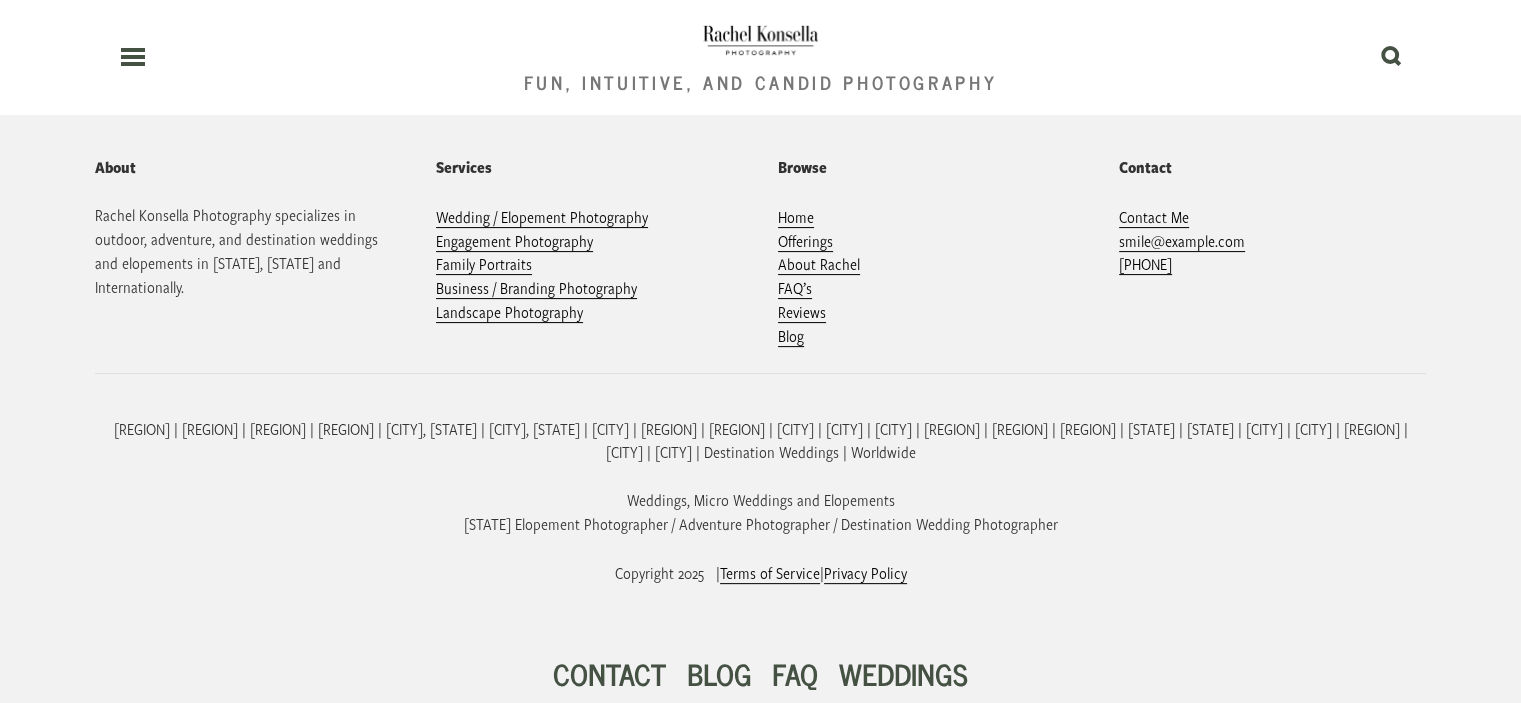 scroll, scrollTop: 15656, scrollLeft: 0, axis: vertical 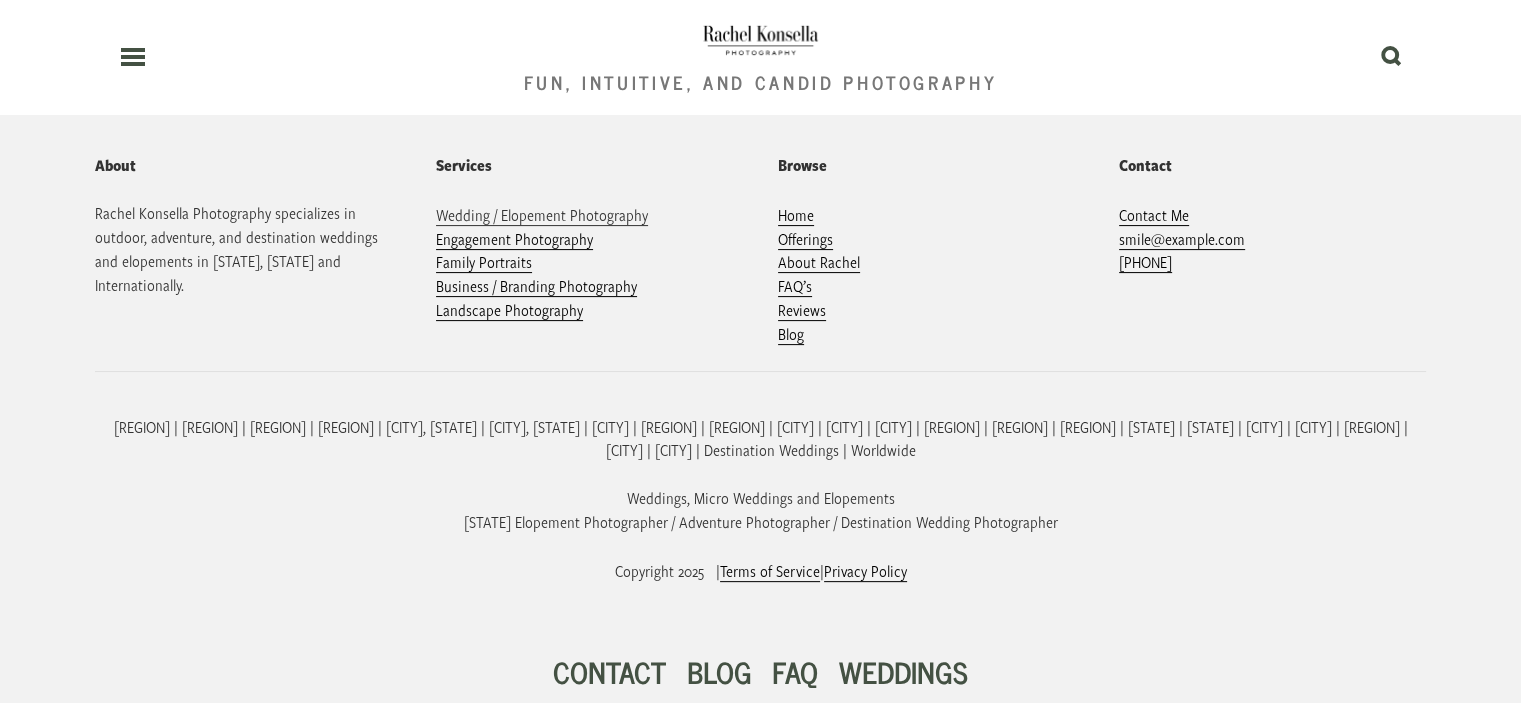 click on "Wedding / Elopement Photography" at bounding box center (542, 215) 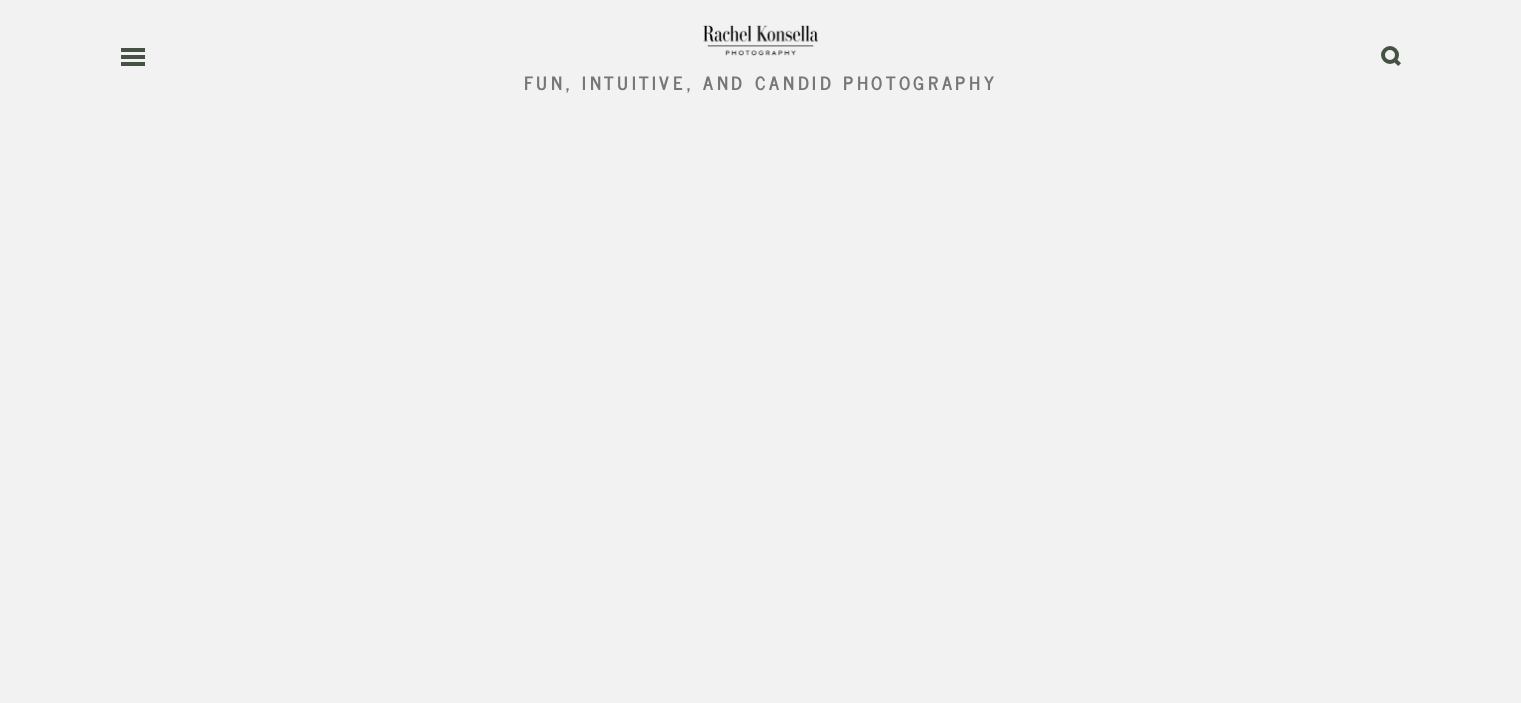 scroll, scrollTop: 0, scrollLeft: 0, axis: both 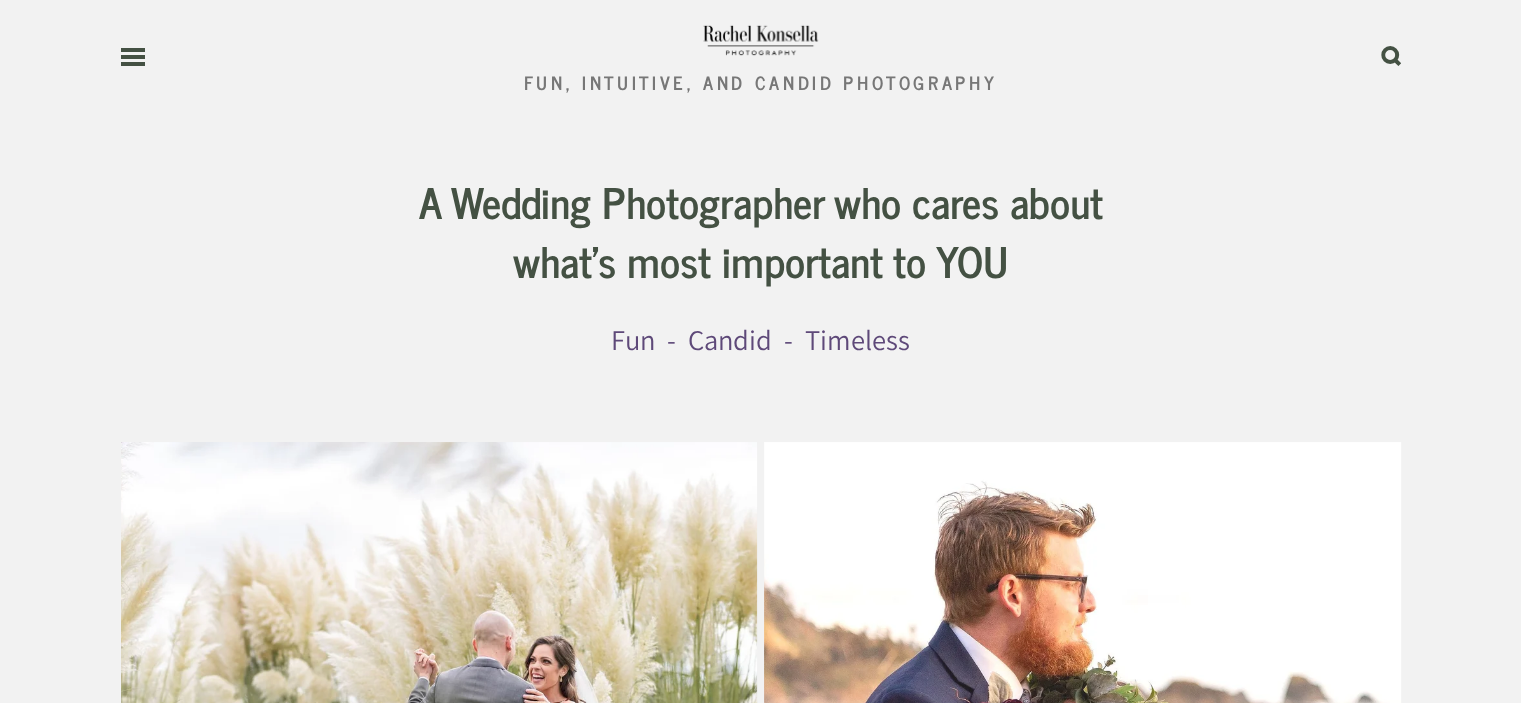 click on "A Wedding Photographer who cares about  what's most important to YOU" at bounding box center (760, 230) 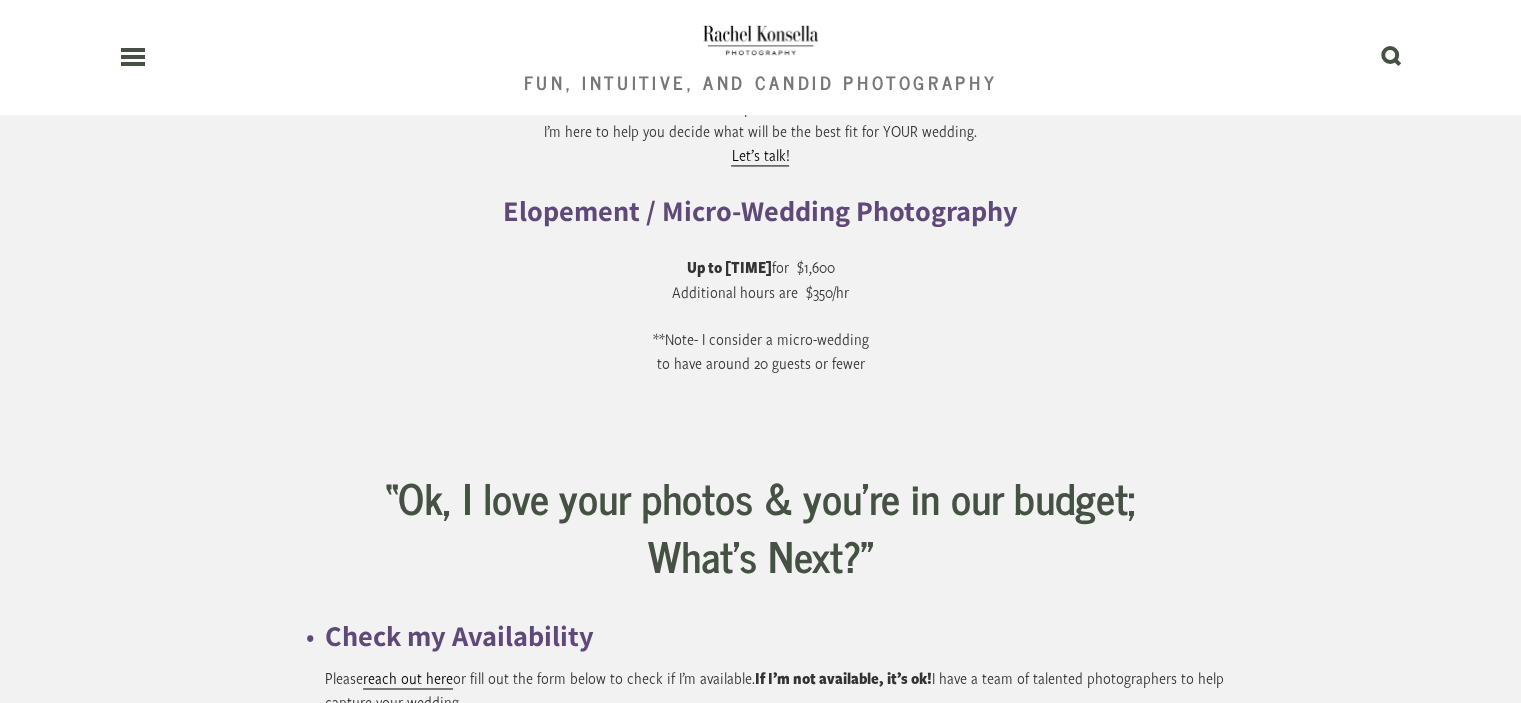scroll, scrollTop: 10682, scrollLeft: 0, axis: vertical 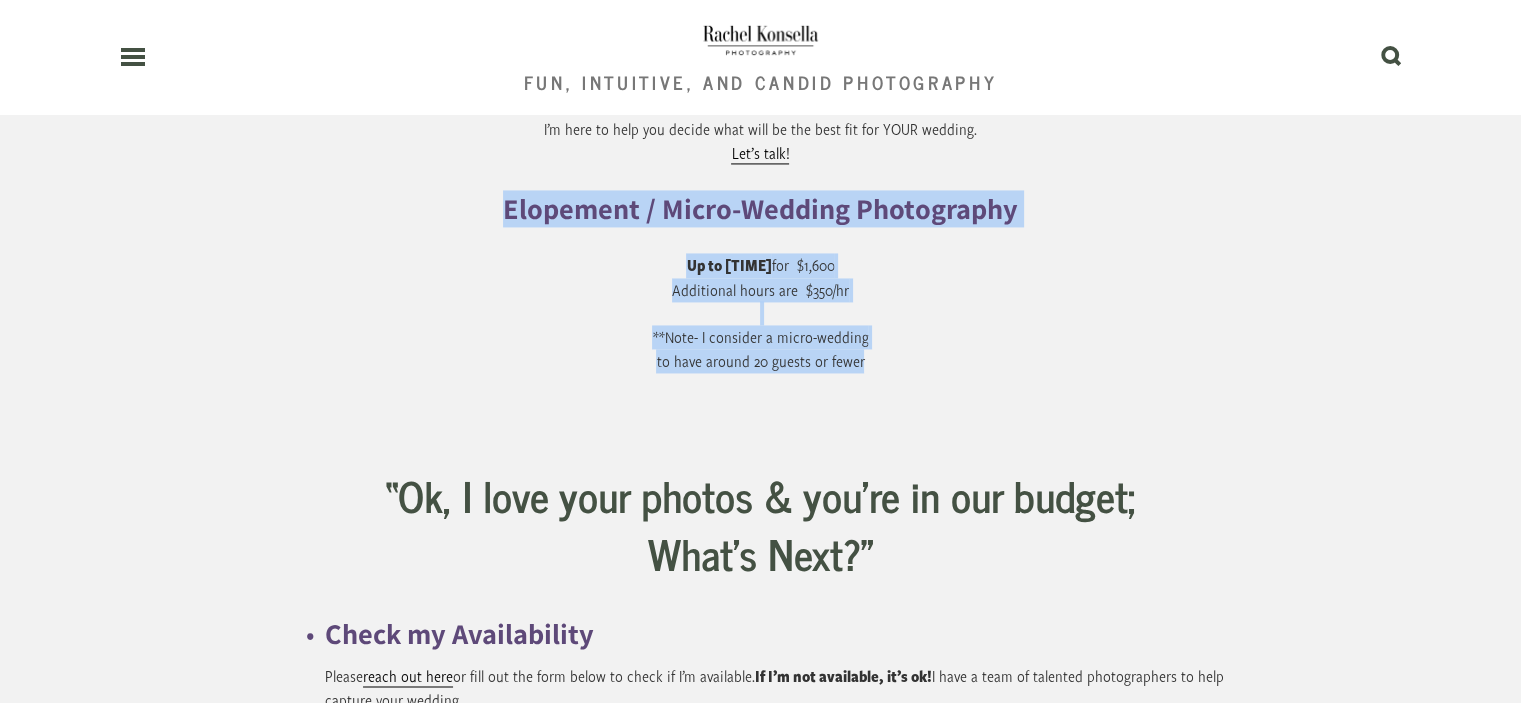 drag, startPoint x: 498, startPoint y: 199, endPoint x: 937, endPoint y: 343, distance: 462.01407 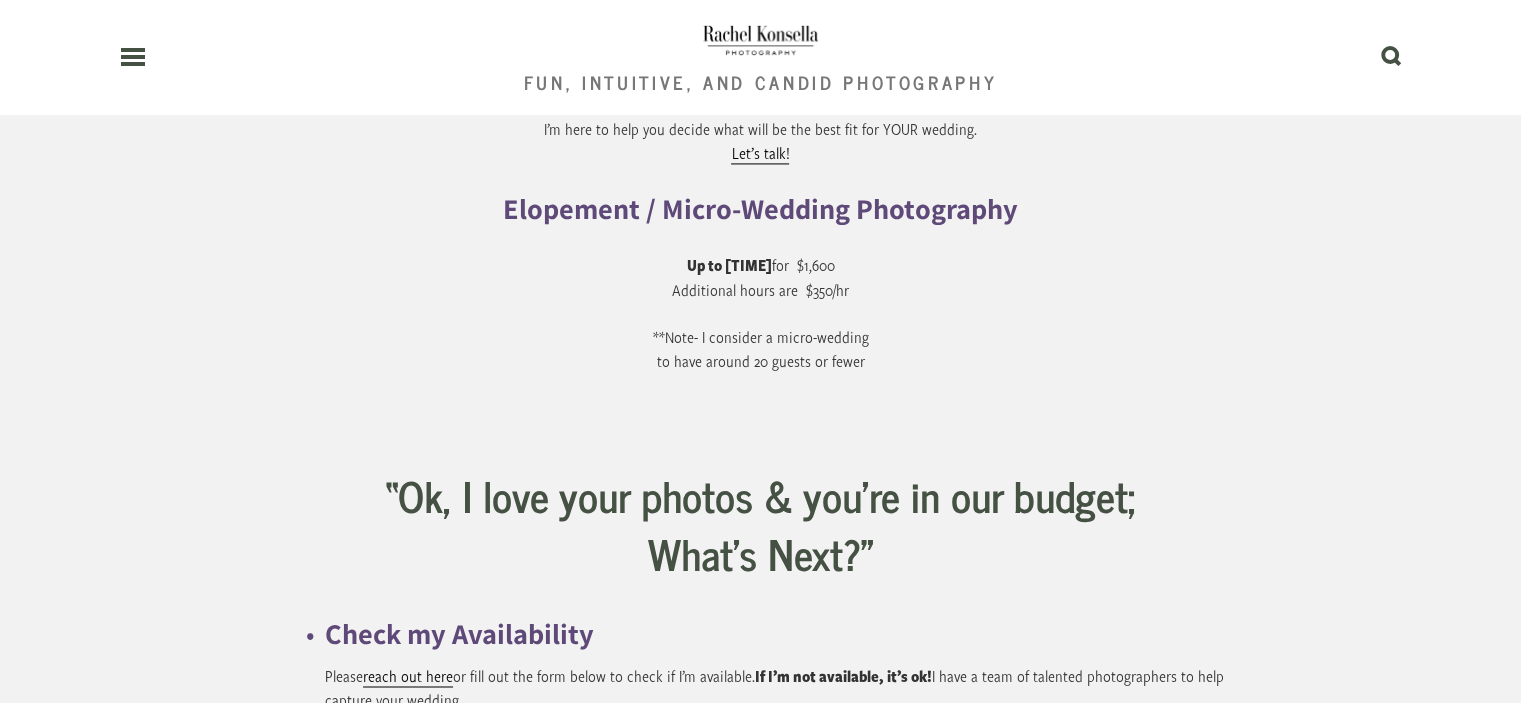 click on "Wedding Photography Pricing Wedding Photography   Starts at [TIME]: $[PRICE] Additional hours: $[PRICE]/hr  Example time frames: [TIME] for  $[PRICE]    [TIME] for  $[PRICE]    [TIME] for $[PRICE] ** Rachel can help you understand  approximately how many hours  are best for your wedding celebration. Details & Add-on’s Second Photographer   $[PRICE]/hour (minimum of [TIME] hours) Having a Destination Wedding?   Let’s chat!  What if you’re already booked for my date?   I’ll match you with an available photographer from my team,  who best aligns with your vibe and energy.  Not sure how many hours you’ll need? No problem. I’m here to help you decide what will be the best fit for YOUR wedding.   Let’s talk! Elopement / Micro-Wedding Photography Up to [TIME] hours  for  $[PRICE]  Additional hours are  $[PRICE]/hr  **Note- I consider a micro-wedding  to have around [NUMBER] guests or fewer" at bounding box center [597, -141] 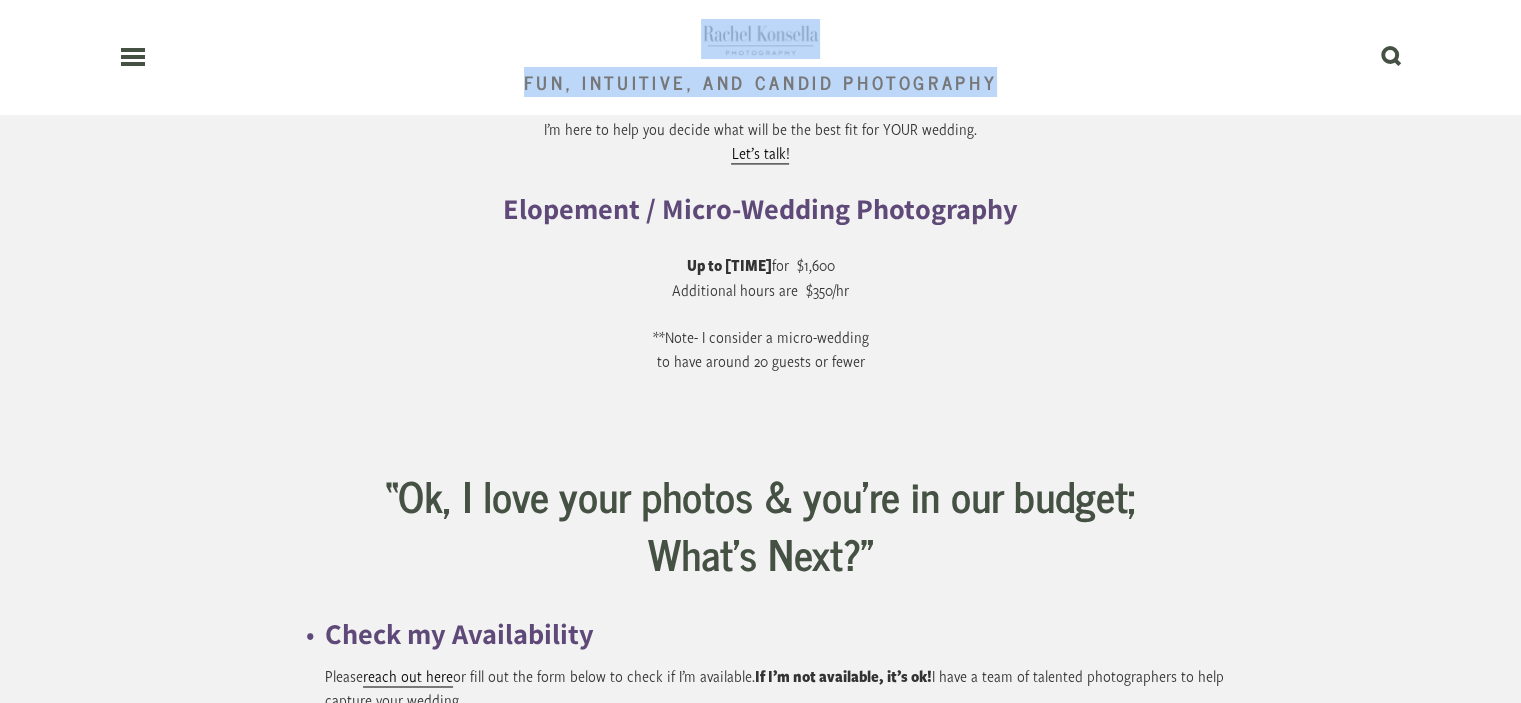 drag, startPoint x: 396, startPoint y: 37, endPoint x: 1016, endPoint y: 89, distance: 622.1768 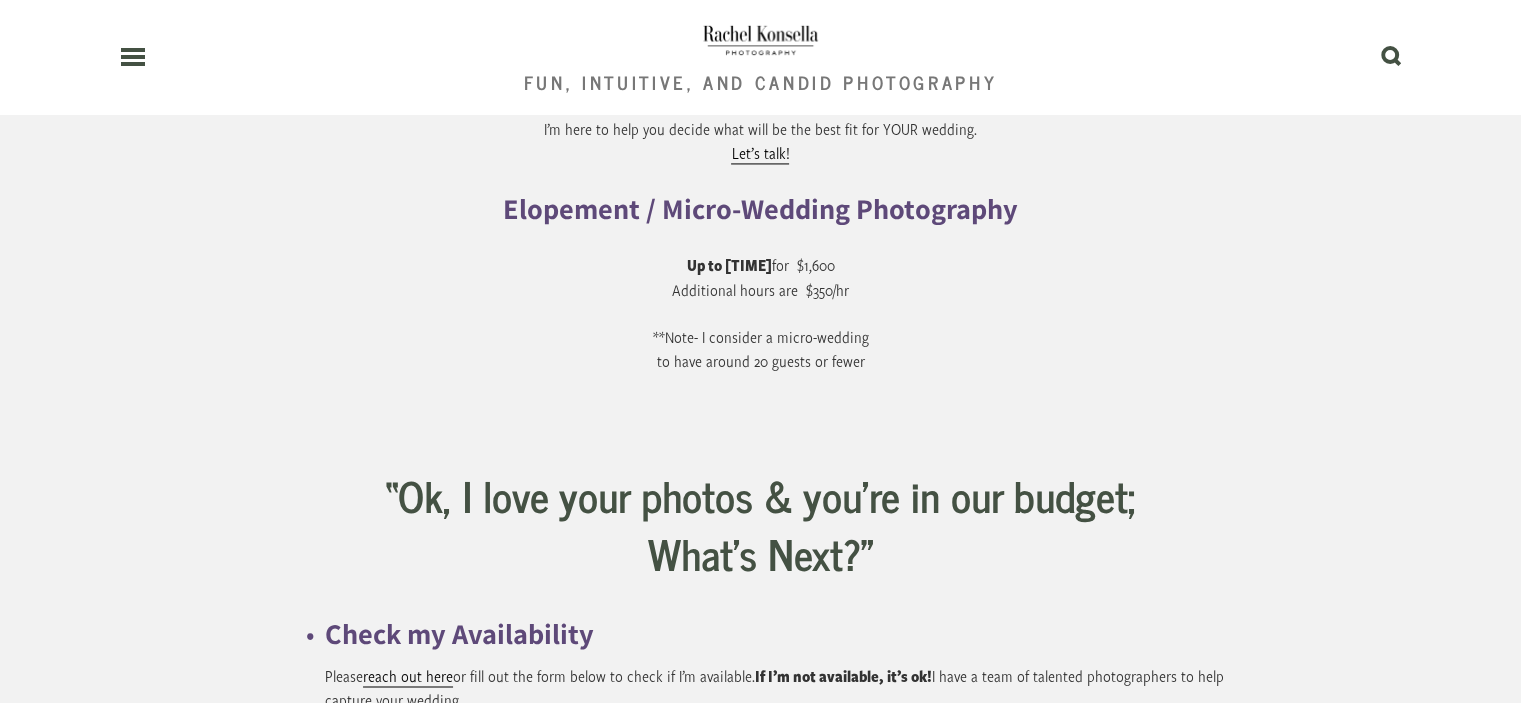click on "A Wedding Photographer who cares about  what's most important to YOU Fun  -  Candid  -  Timeless
View fullsize
View fullsize
View fullsize" at bounding box center (761, -2807) 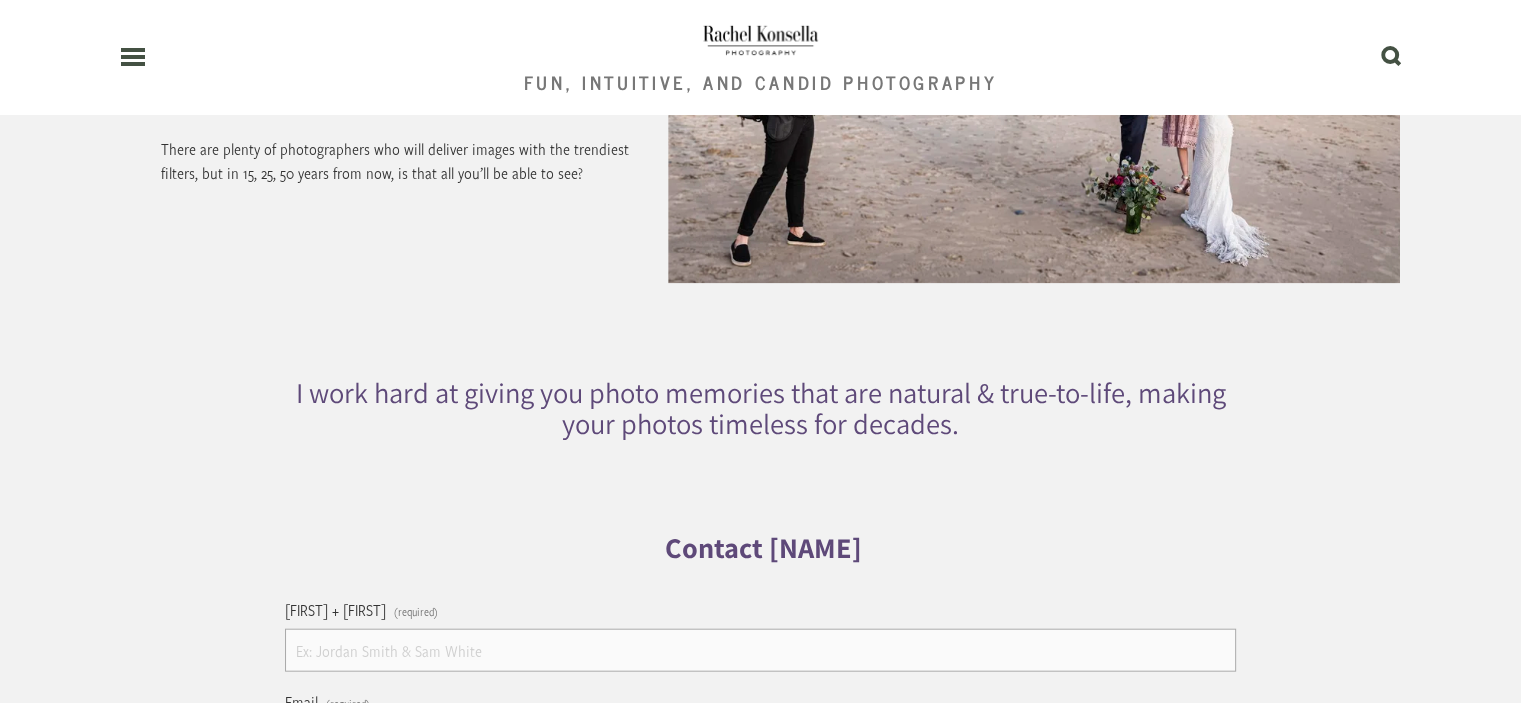 scroll, scrollTop: 12148, scrollLeft: 0, axis: vertical 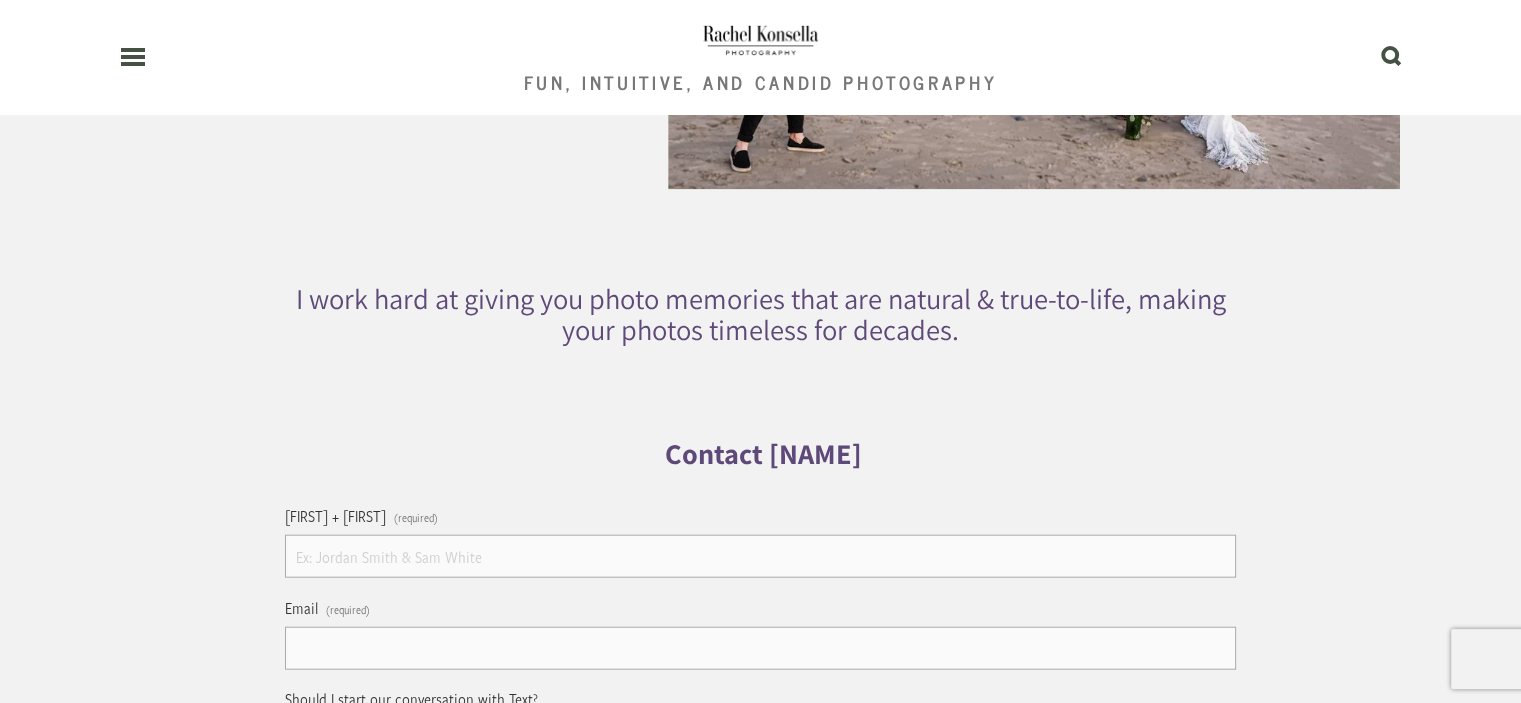 click on "Your Name + Your Partner's Name (required)" at bounding box center (760, 556) 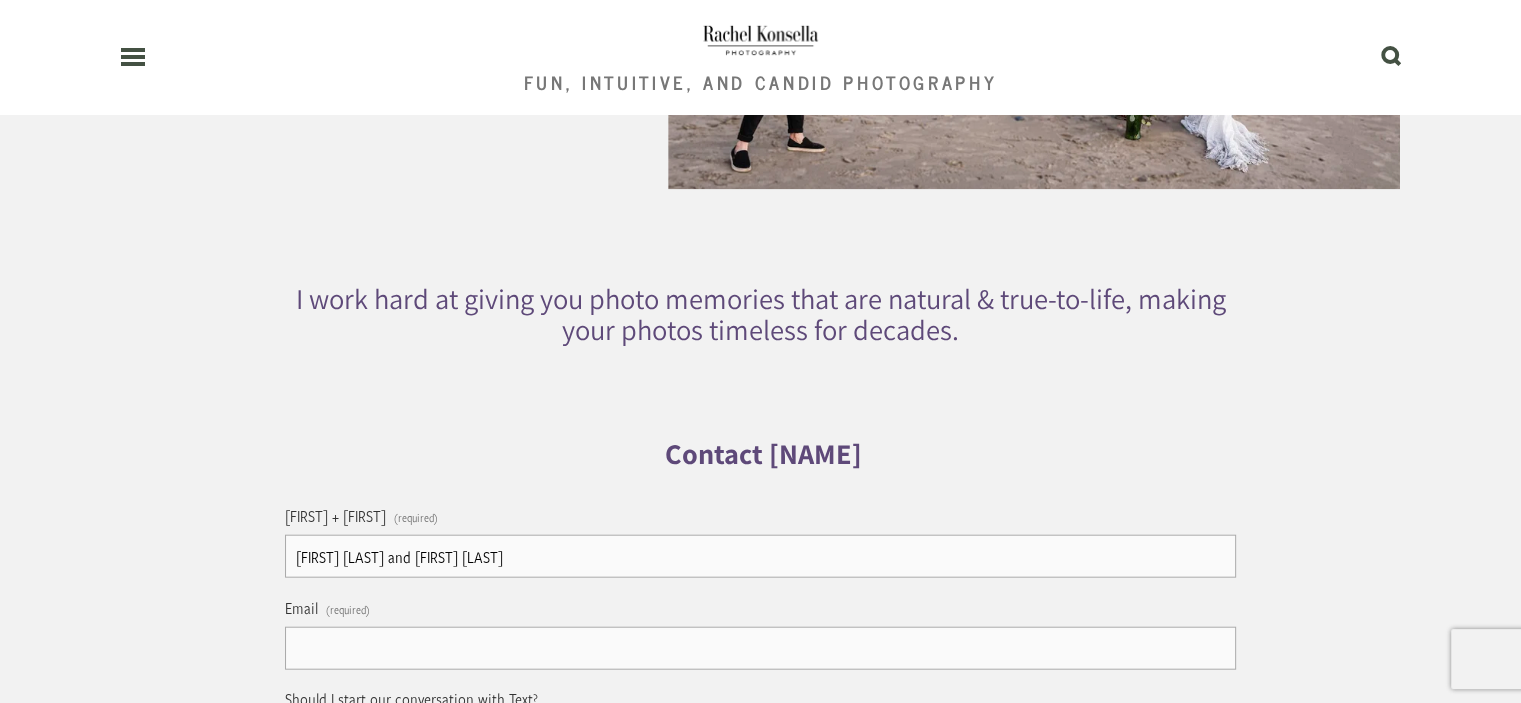 type on "[FIRST] [LAST] and [FIRST] [LAST]" 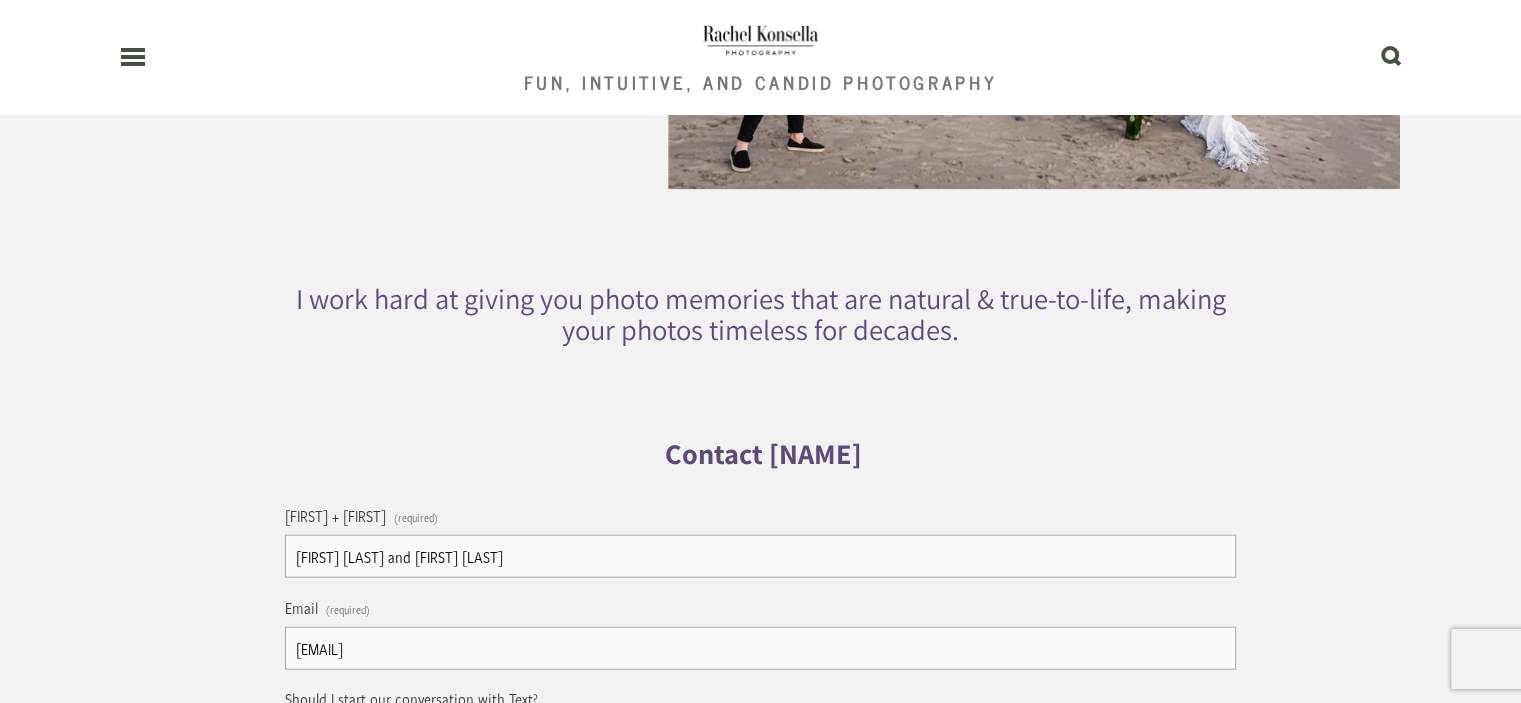 type on "[PHONE]" 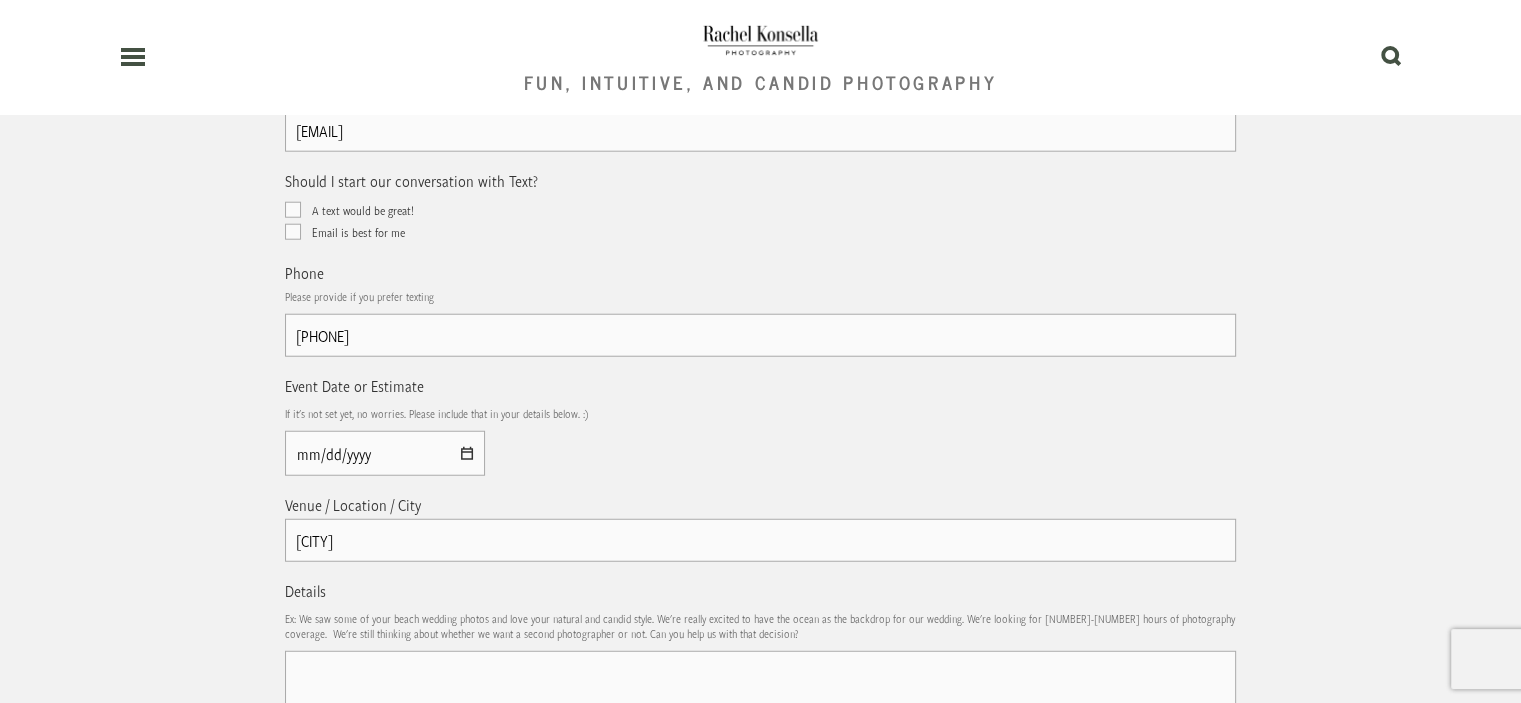 scroll, scrollTop: 12667, scrollLeft: 0, axis: vertical 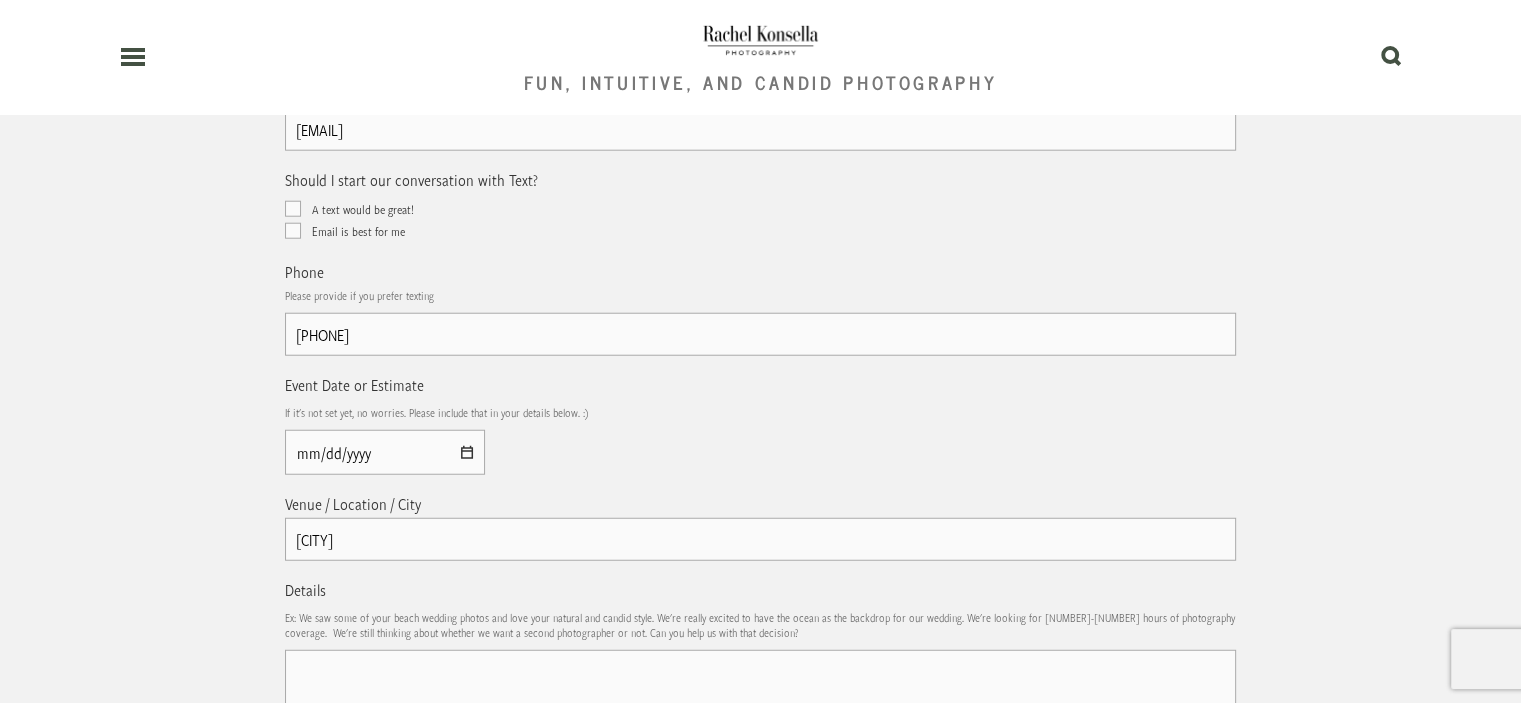 click on "Event Date or Estimate" at bounding box center (385, 452) 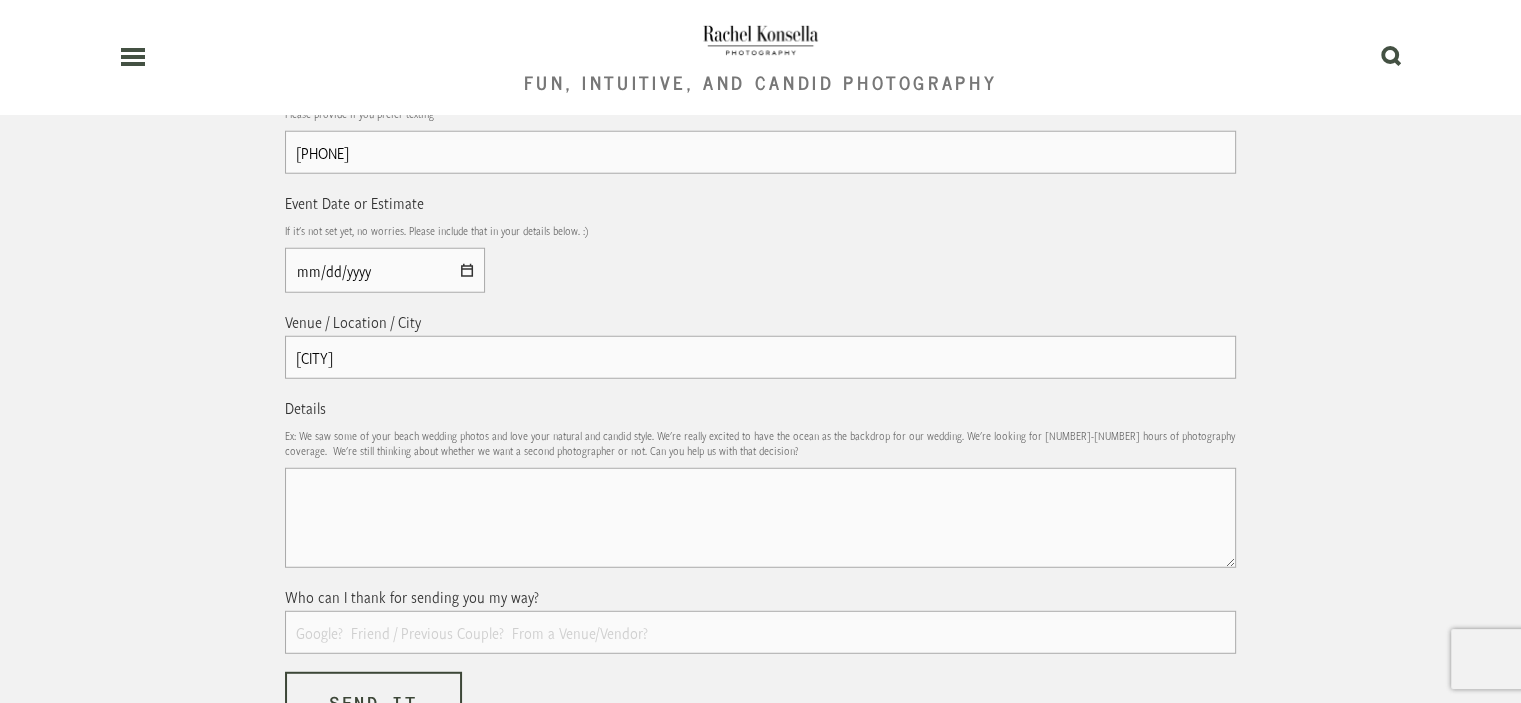 scroll, scrollTop: 12860, scrollLeft: 0, axis: vertical 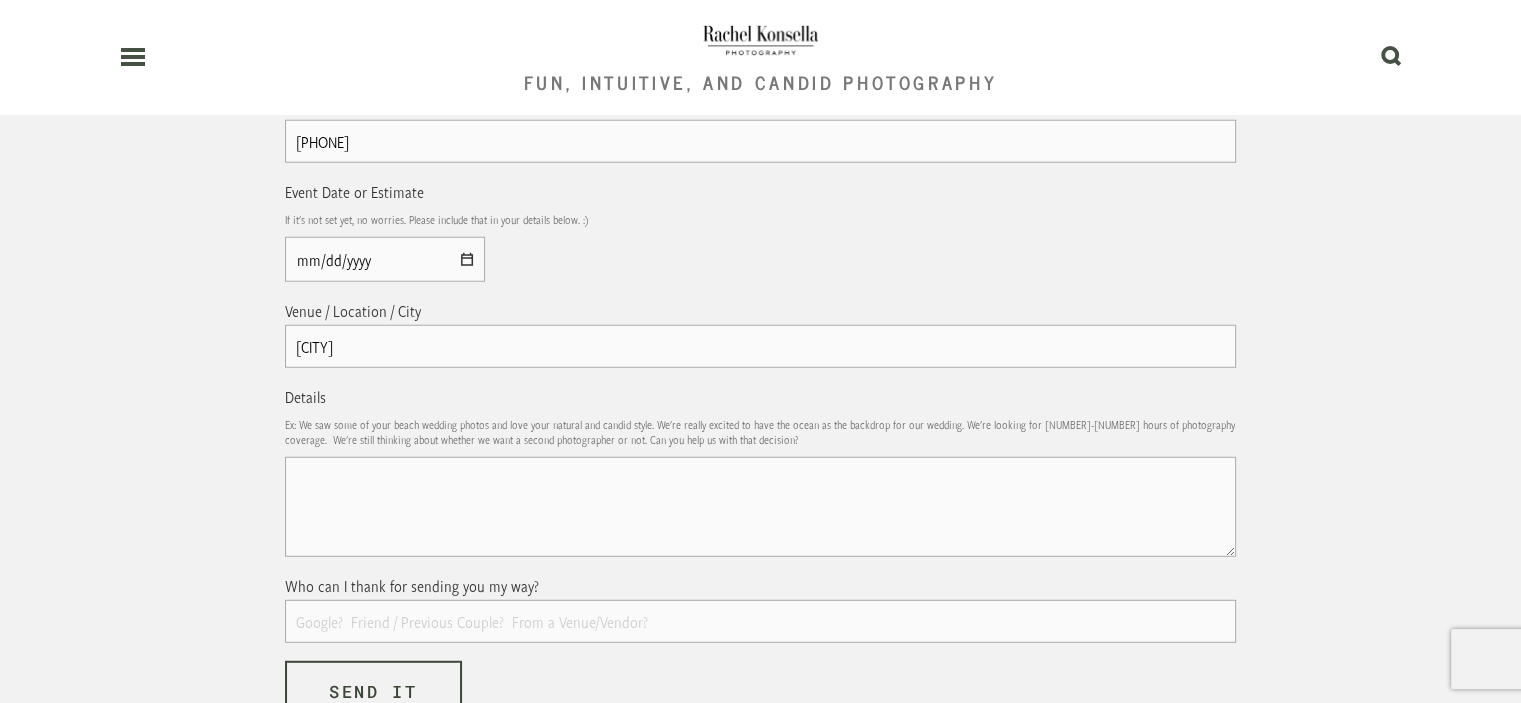 click on "Details" at bounding box center (760, 507) 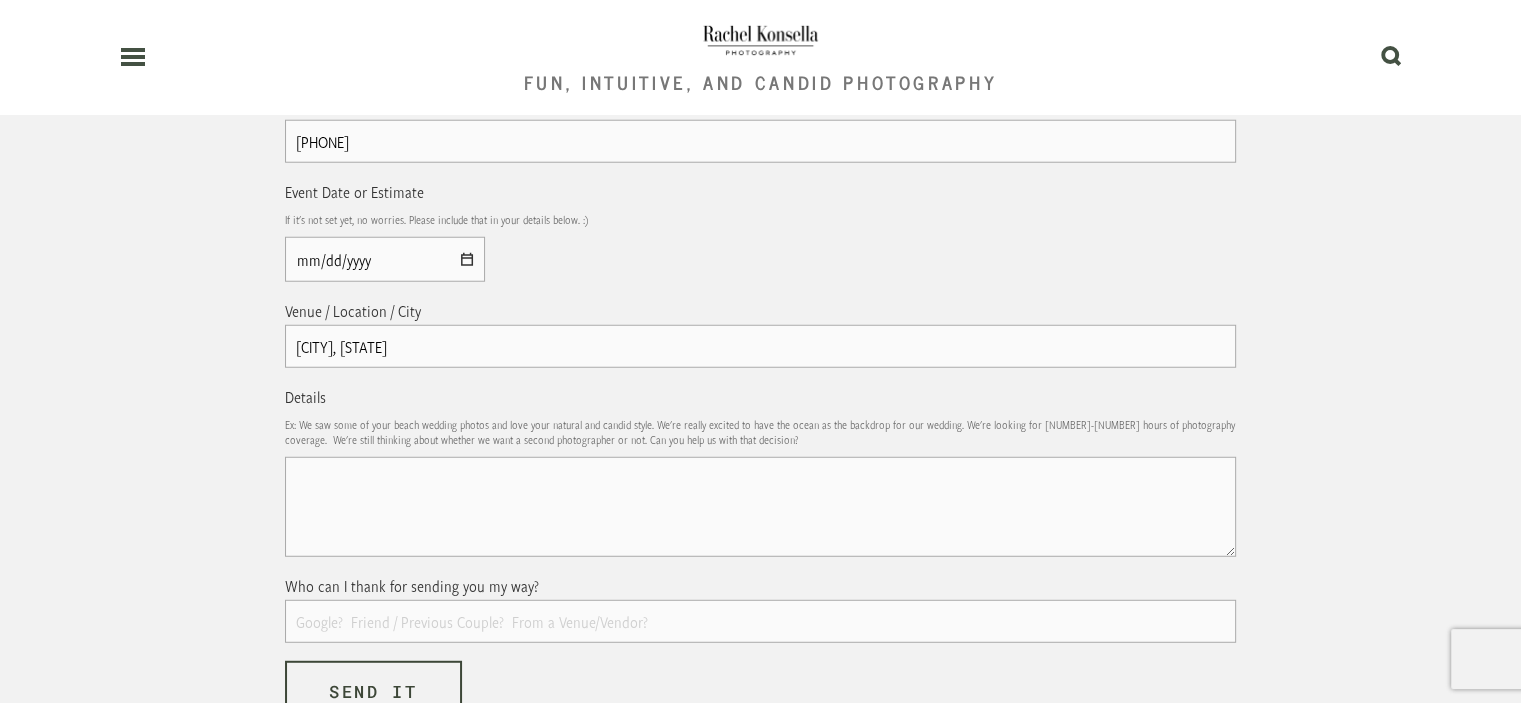 type on "[CITY], [STATE]" 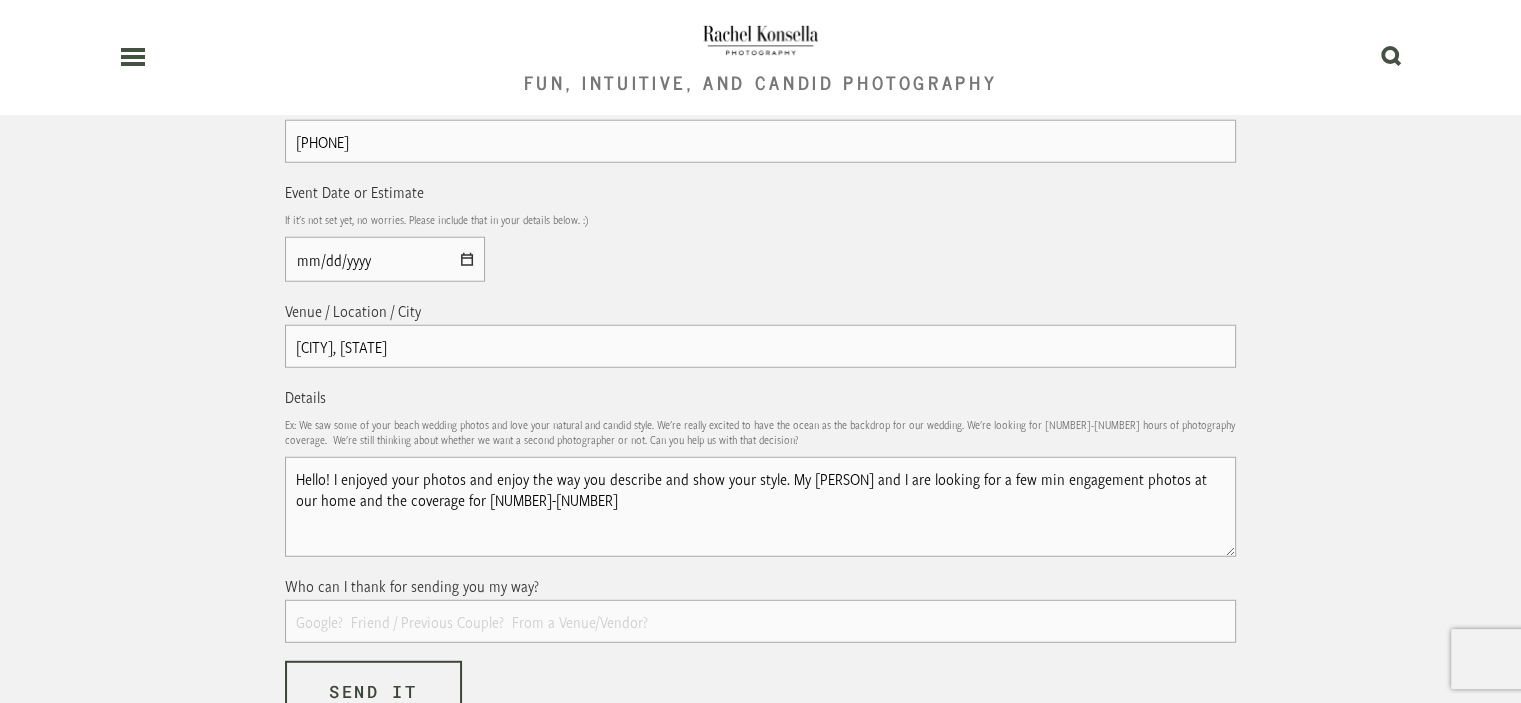 click on "Hello! I enjoyed your photos and enjoy the way you describe and show your style. My [PERSON] and I are looking for a few min engagement photos at our home and the coverage for [NUMBER]-[NUMBER]" at bounding box center [760, 507] 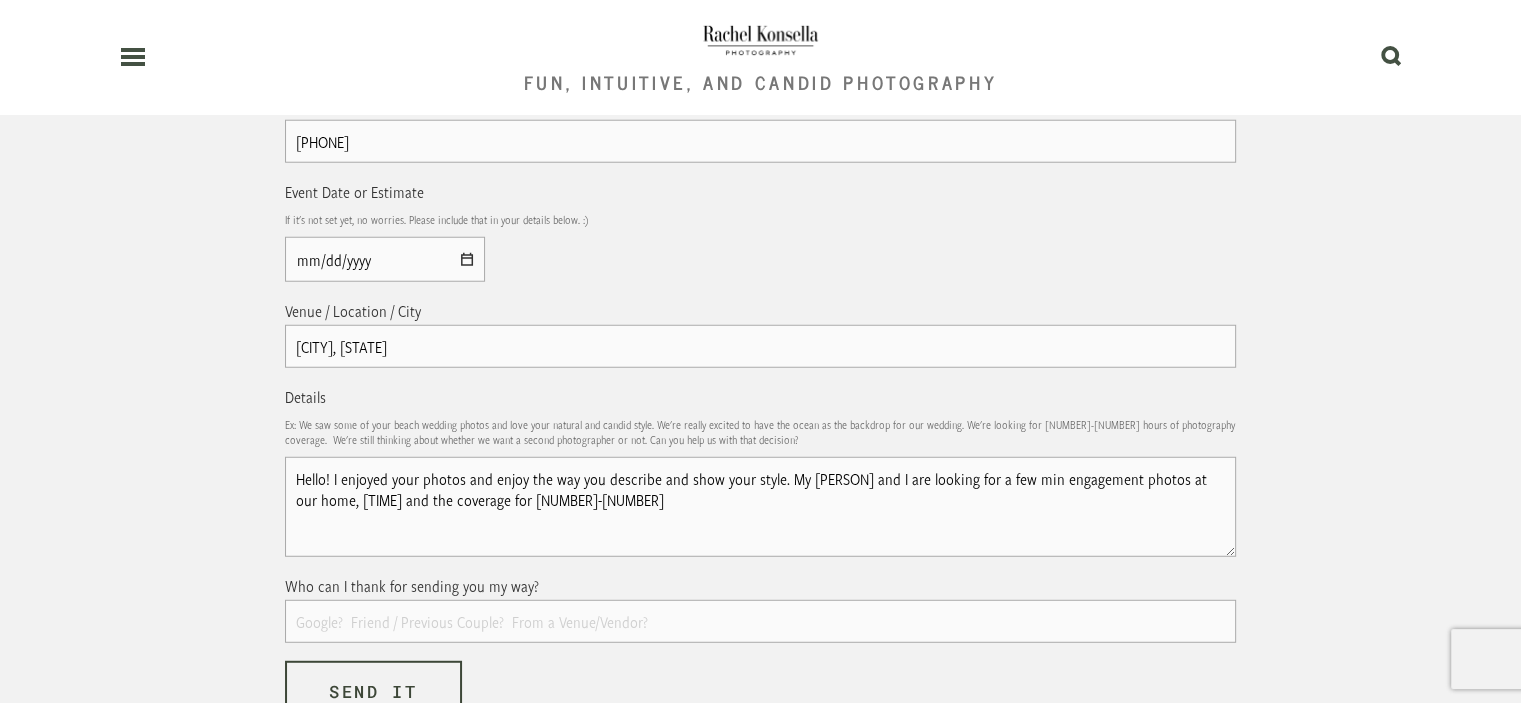 click on "Hello! I enjoyed your photos and enjoy the way you describe and show your style. My [PERSON] and I are looking for a few min engagement photos at our home, [TIME] and the coverage for [NUMBER]-[NUMBER]" at bounding box center (760, 507) 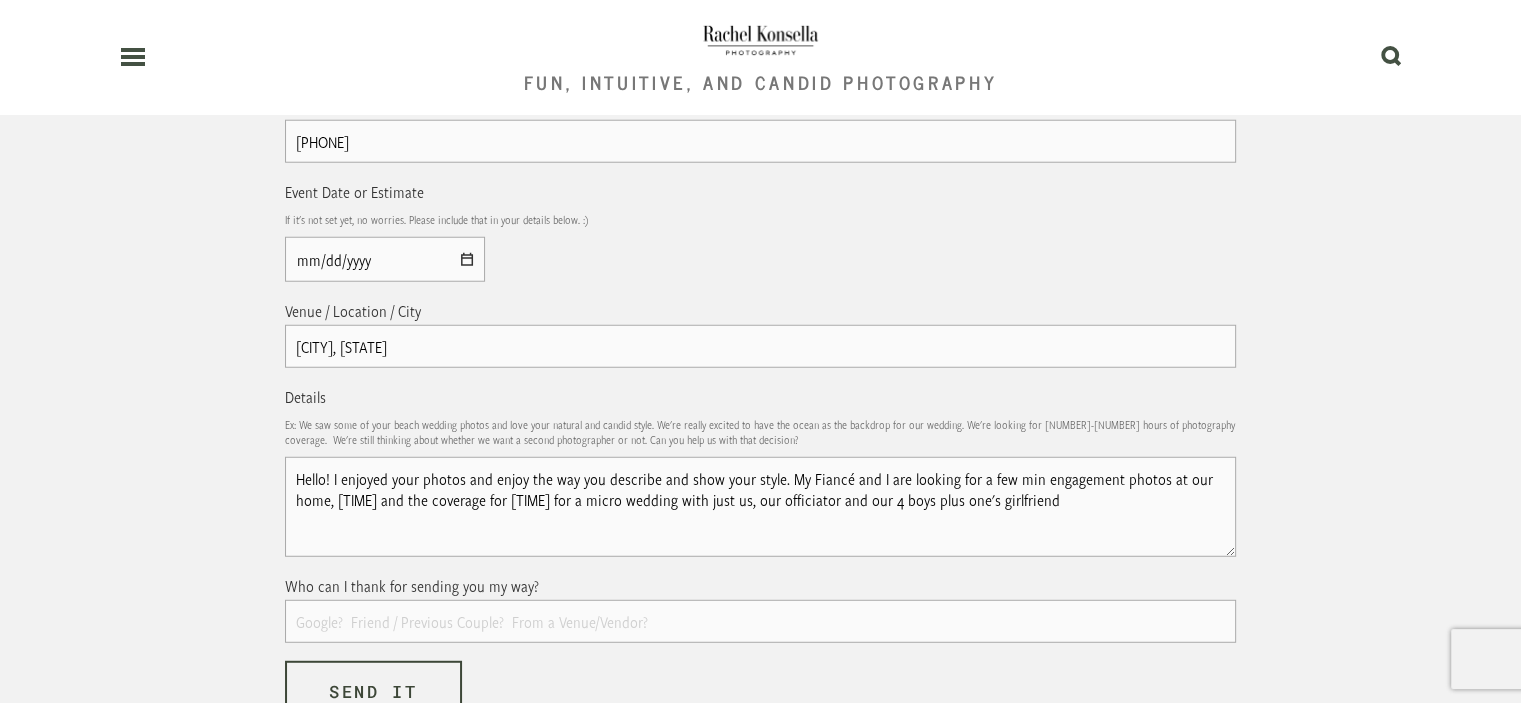 click on "Hello! I enjoyed your photos and enjoy the way you describe and show your style. My Fiancé and I are looking for a few min engagement photos at our home, [TIME] and the coverage for [TIME] for a micro wedding with just us, our officiator and our 4 boys plus one's girlfriend" at bounding box center (760, 507) 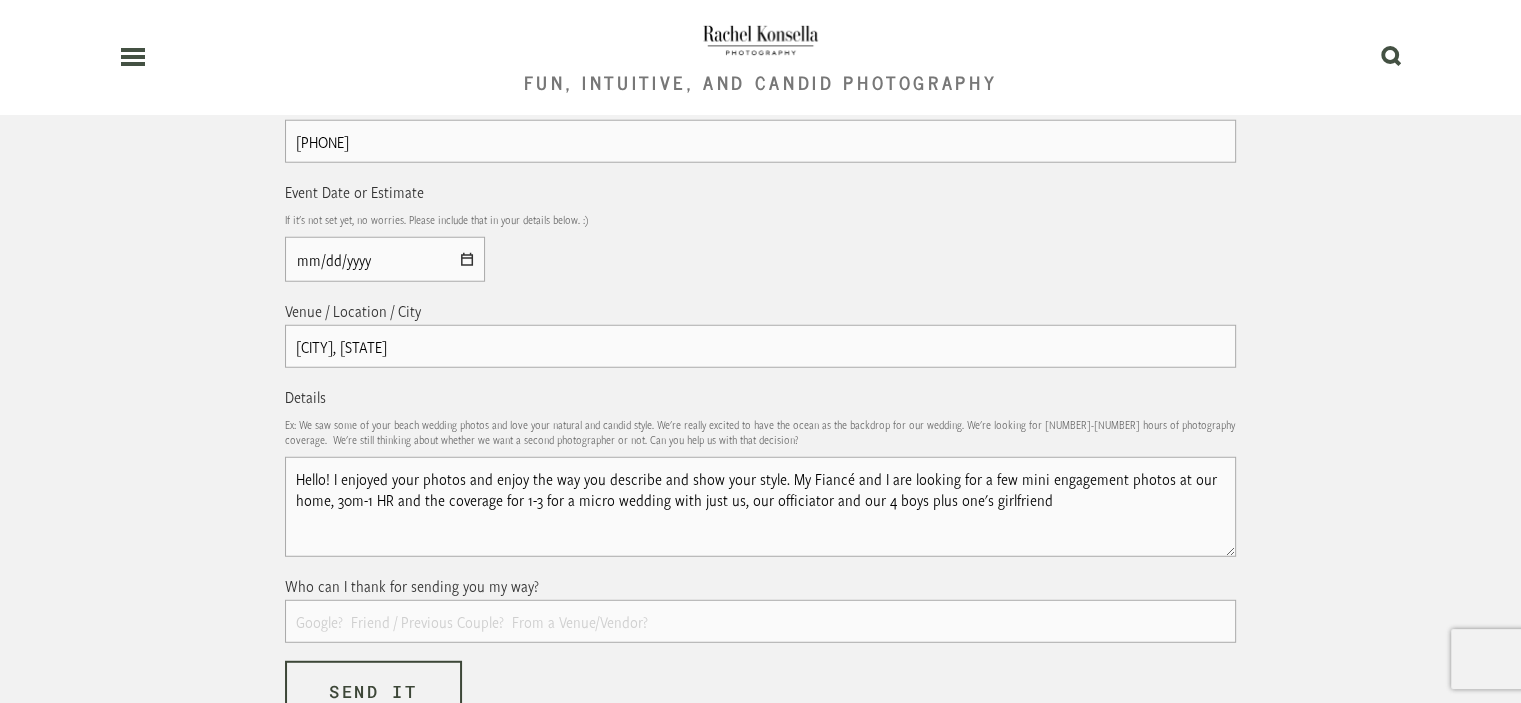 click on "Hello! I enjoyed your photos and enjoy the way you describe and show your style. My Fiancé and I are looking for a few mini engagement photos at our home, 30m-1 HR and the coverage for 1-3 for a micro wedding with just us, our officiator and our 4 boys plus one's girlfriend" at bounding box center (760, 507) 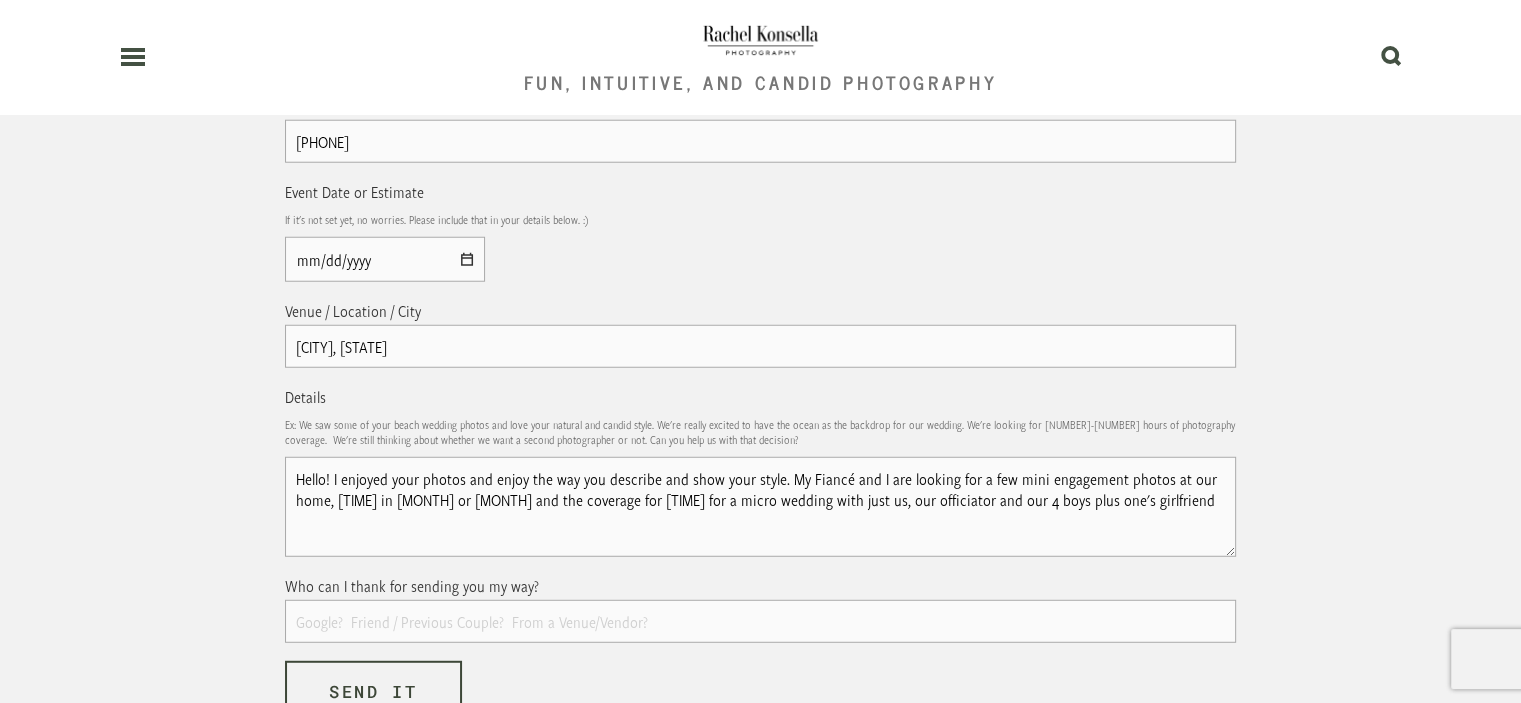 click on "Hello! I enjoyed your photos and enjoy the way you describe and show your style. My Fiancé and I are looking for a few mini engagement photos at our home, [TIME] in [MONTH] or [MONTH] and the coverage for [TIME] for a micro wedding with just us, our officiator and our 4 boys plus one's girlfriend" at bounding box center (760, 507) 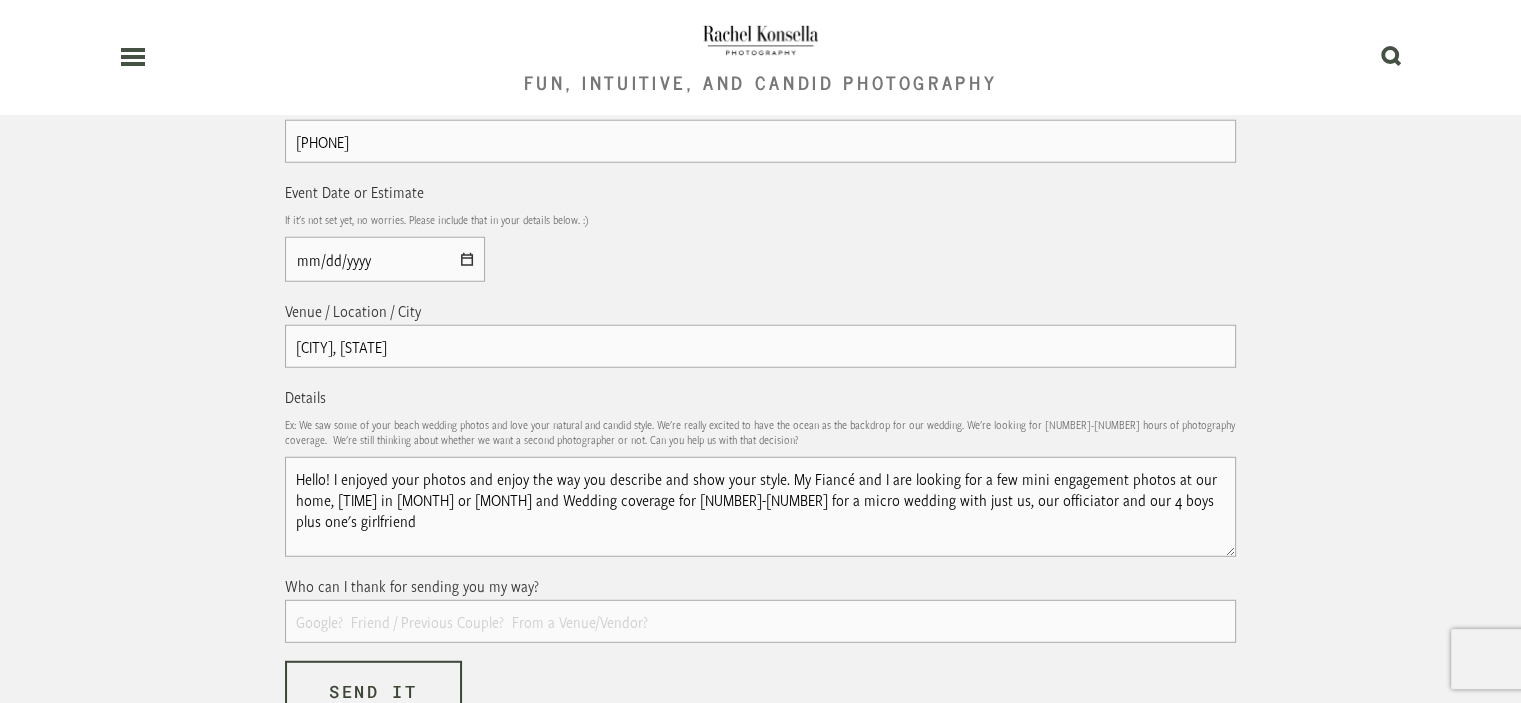 click on "Hello! I enjoyed your photos and enjoy the way you describe and show your style. My Fiancé and I are looking for a few mini engagement photos at our home, [TIME] in [MONTH] or [MONTH] and Wedding coverage for [NUMBER]-[NUMBER] for a micro wedding with just us, our officiator and our 4 boys plus one's girlfriend" at bounding box center (760, 507) 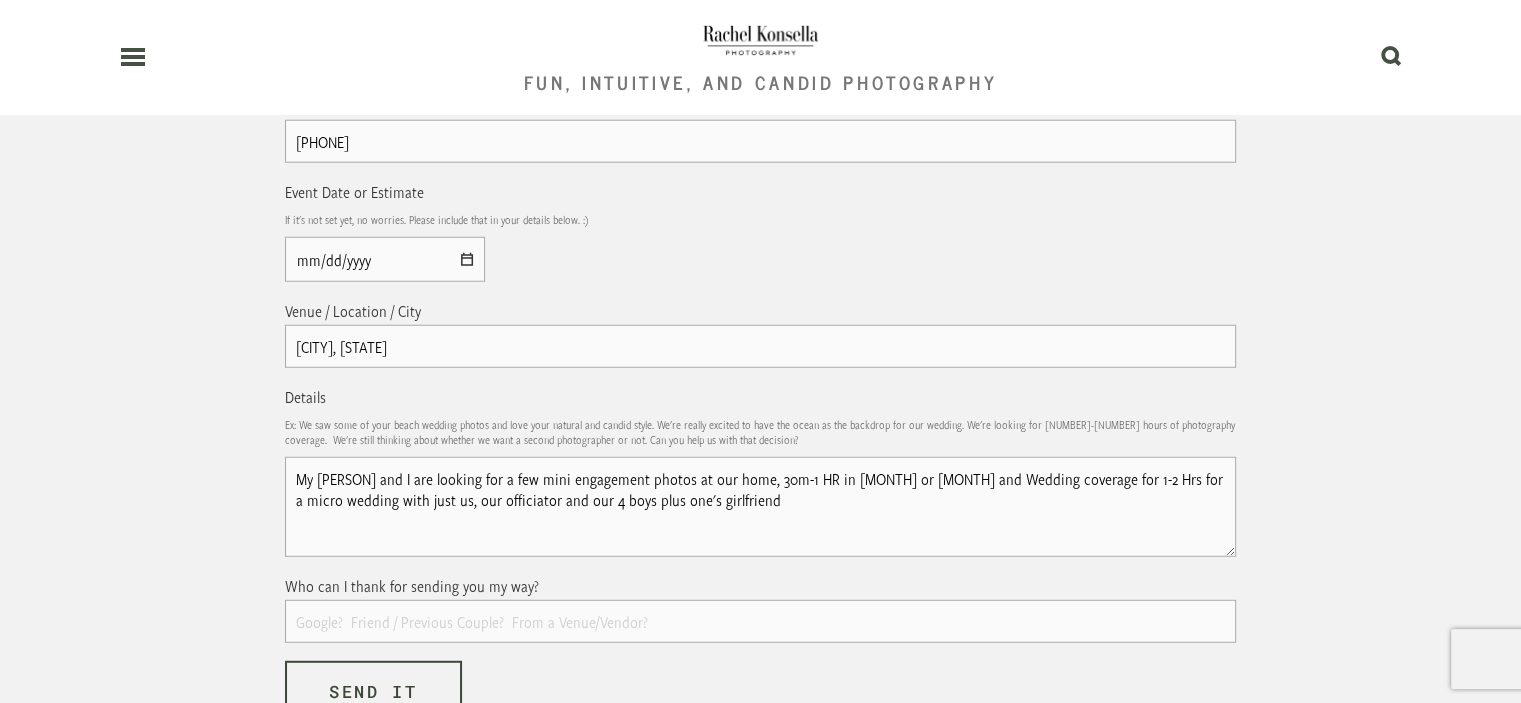 click on "My [PERSON] and I are looking for a few mini engagement photos at our home, 30m-1 HR in [MONTH] or [MONTH] and Wedding coverage for 1-2 Hrs for a micro wedding with just us, our officiator and our 4 boys plus one's girlfriend" at bounding box center (760, 507) 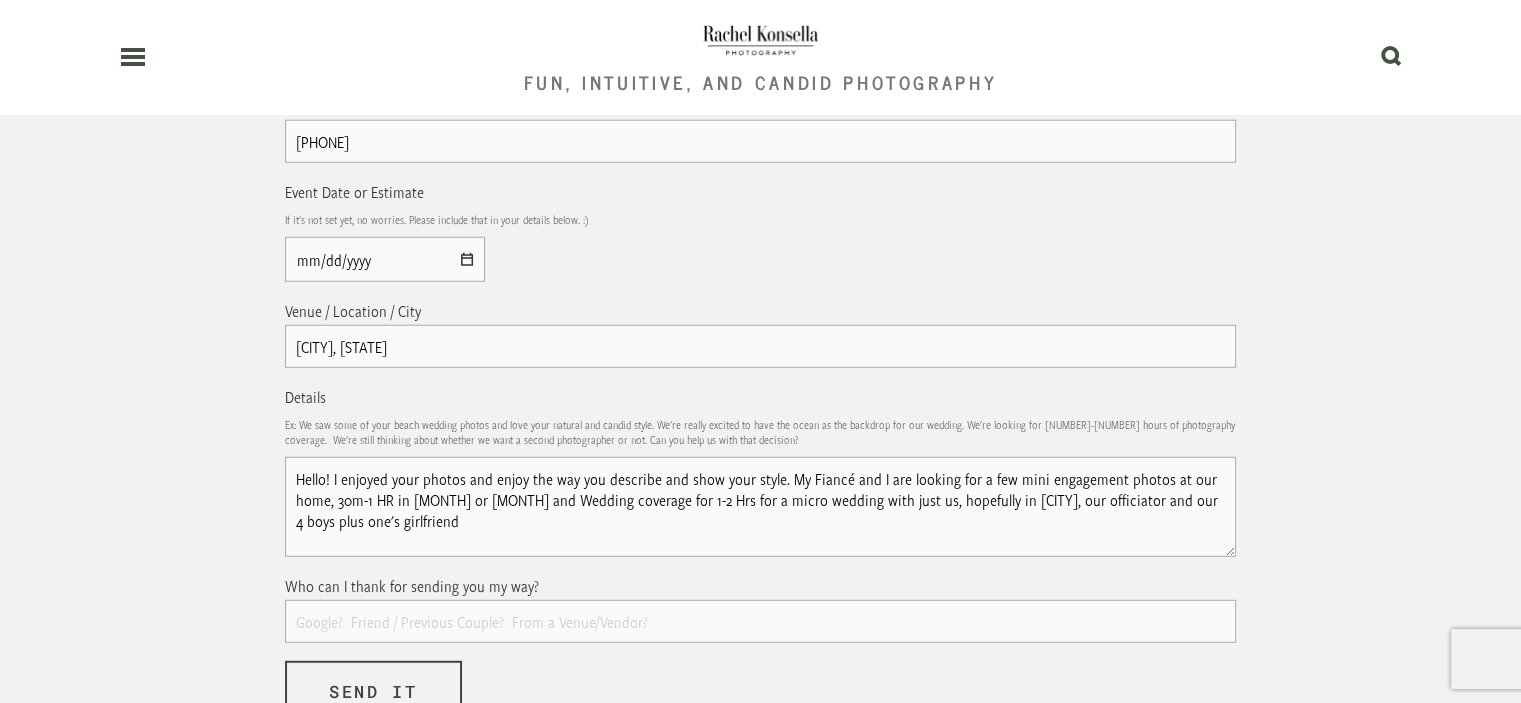 click on "Hello! I enjoyed your photos and enjoy the way you describe and show your style. My Fiancé and I are looking for a few mini engagement photos at our home, 30m-1 HR in [MONTH] or [MONTH] and Wedding coverage for 1-2 Hrs for a micro wedding with just us, hopefully in [CITY], our officiator and our 4 boys plus one's girlfriend" at bounding box center (760, 507) 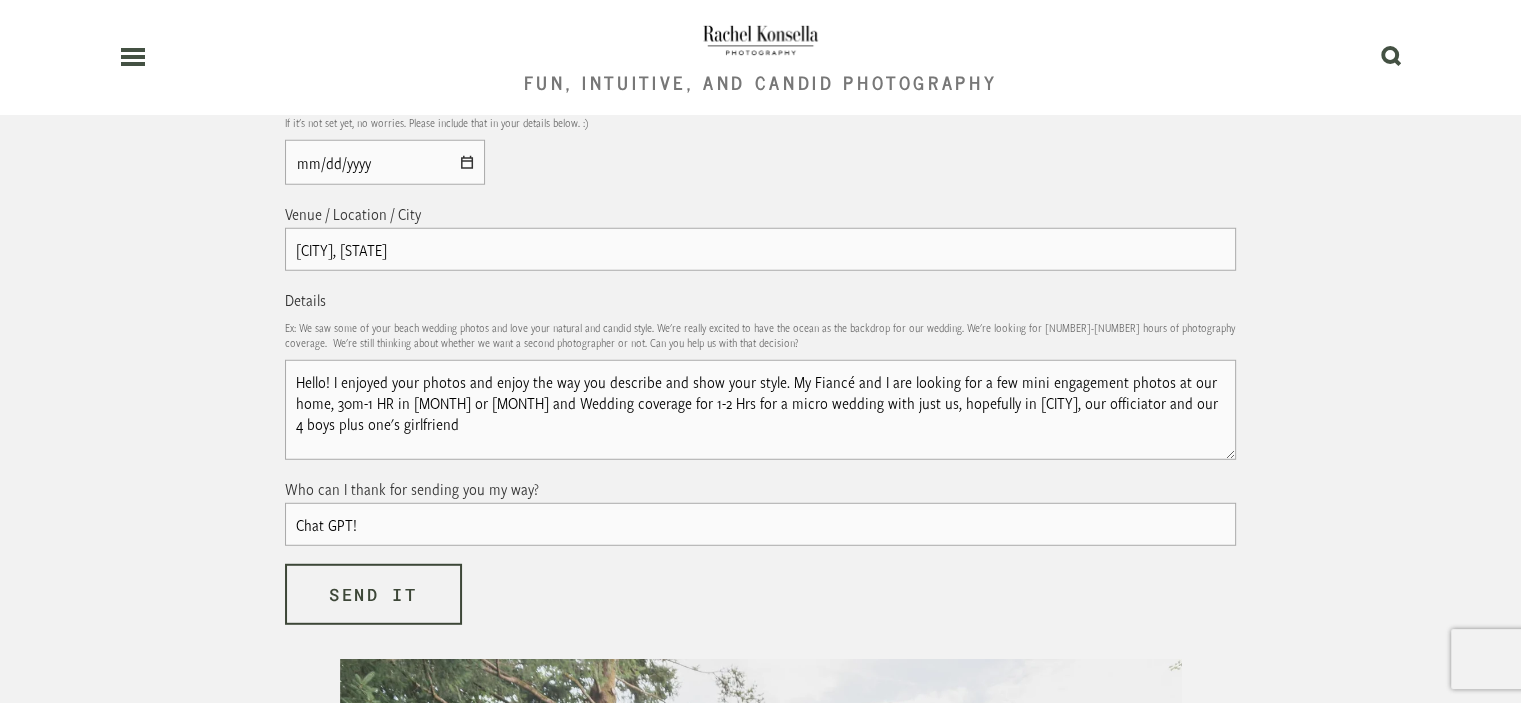 scroll, scrollTop: 12958, scrollLeft: 0, axis: vertical 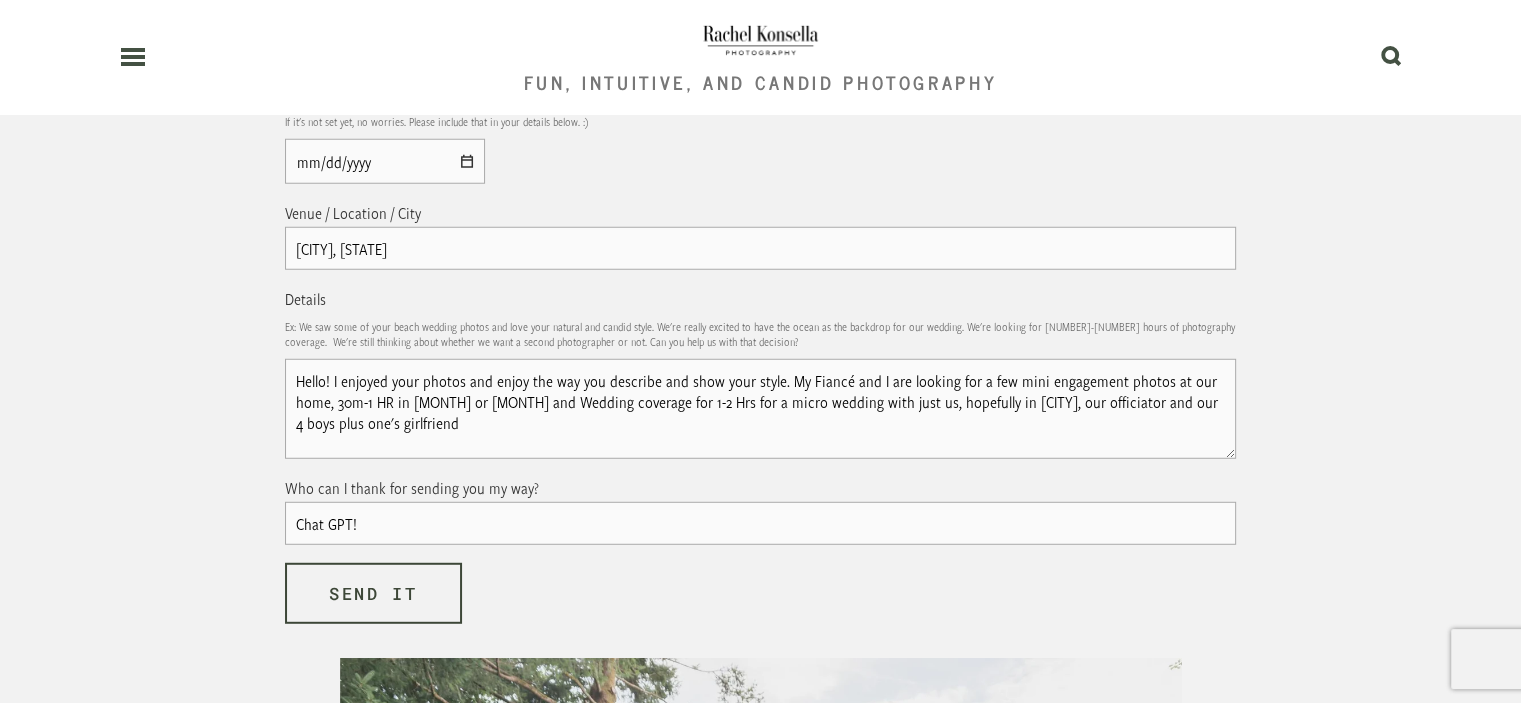 type on "Chat GPT!" 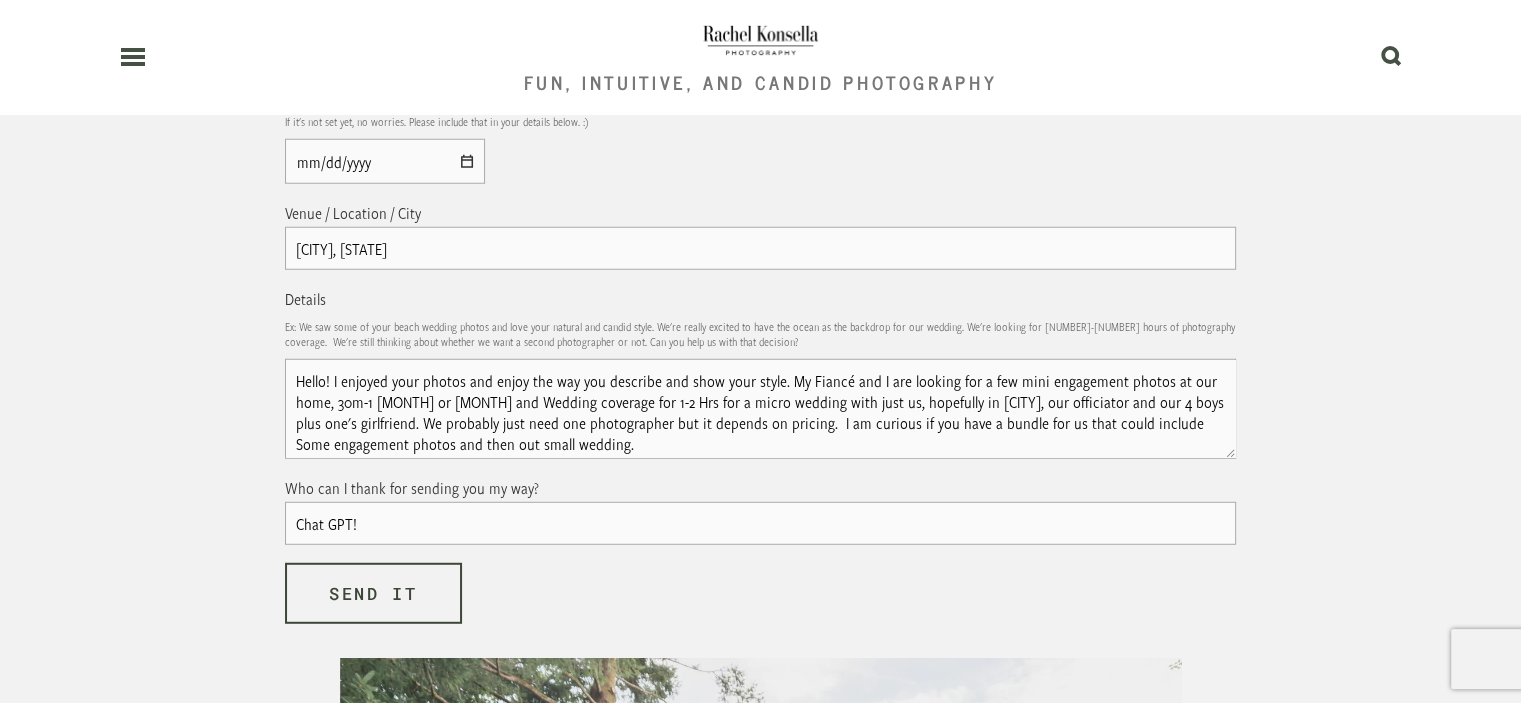 scroll, scrollTop: 0, scrollLeft: 0, axis: both 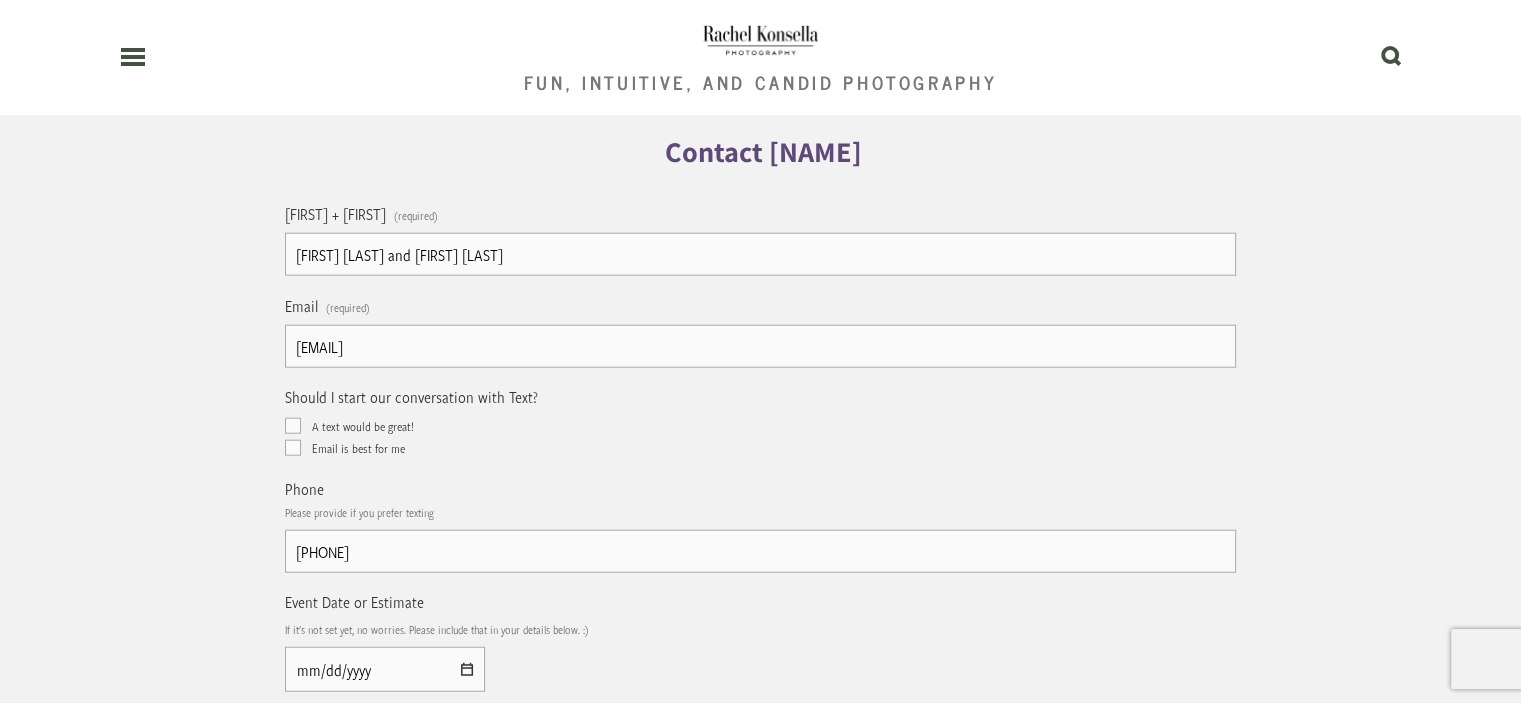 type on "Hello! I enjoyed your photos and enjoy the way you describe and show your style. My Fiancé and I are looking for a few mini engagement photos at our home, 30m-1 [MONTH] or [MONTH] and Wedding coverage for 1-2 Hrs for a micro wedding with just us, hopefully in [CITY], our officiator and our 4 boys plus one's girlfriend. We probably just need one photographer but it depends on pricing.  I am curious if you have a bundle for us that could include Some engagement photos and then out small wedding.
Looking forward to hearing from you!
[FIRST]" 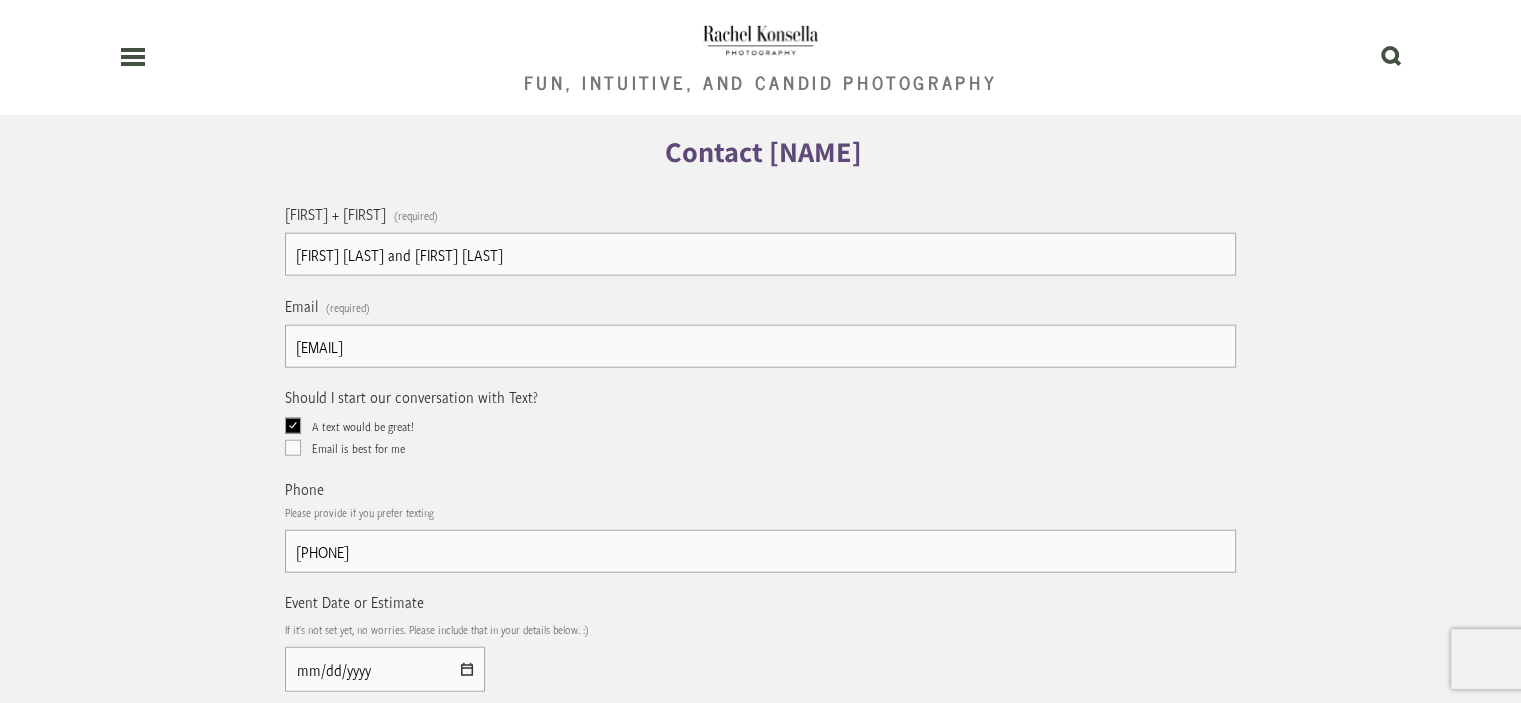 click on "Email is best for me" at bounding box center [293, 426] 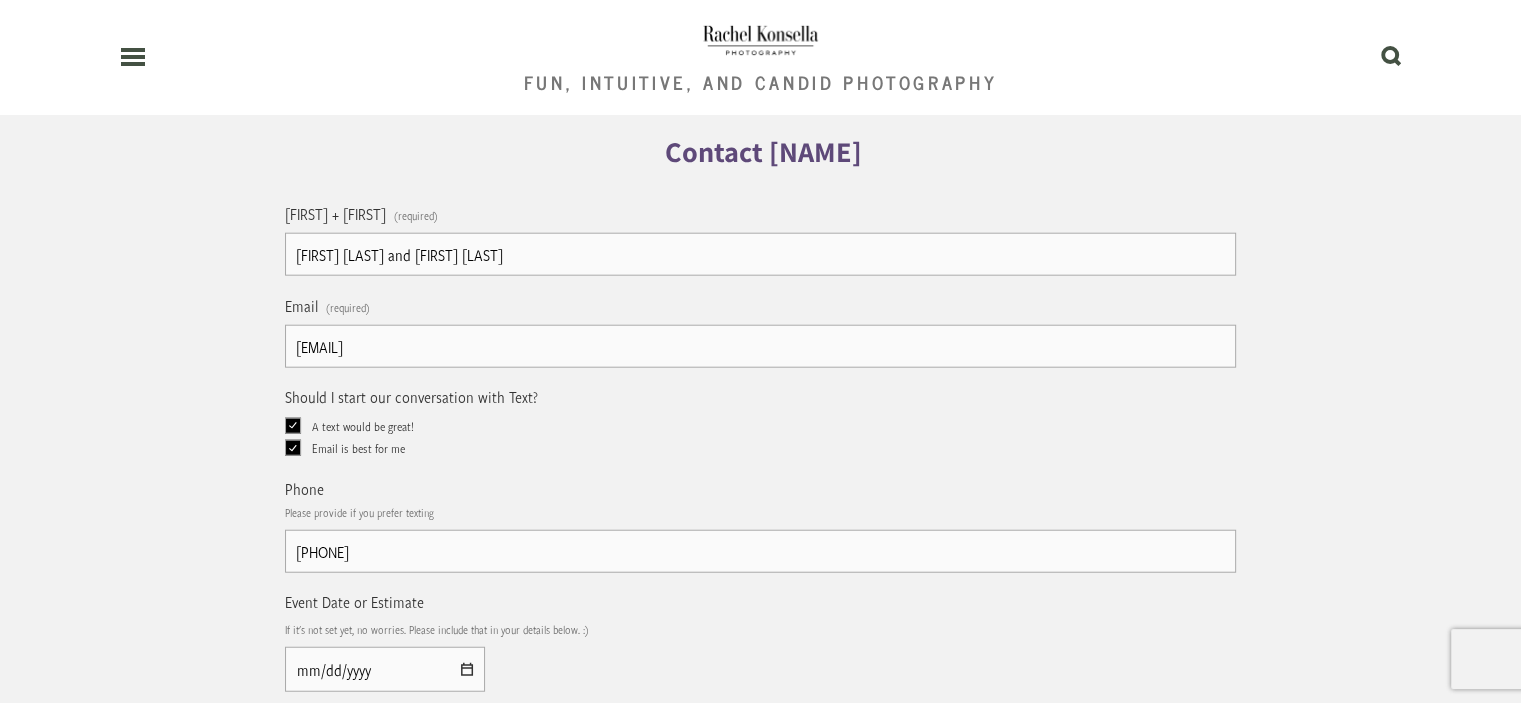 click on "Email is best for me" at bounding box center [293, 426] 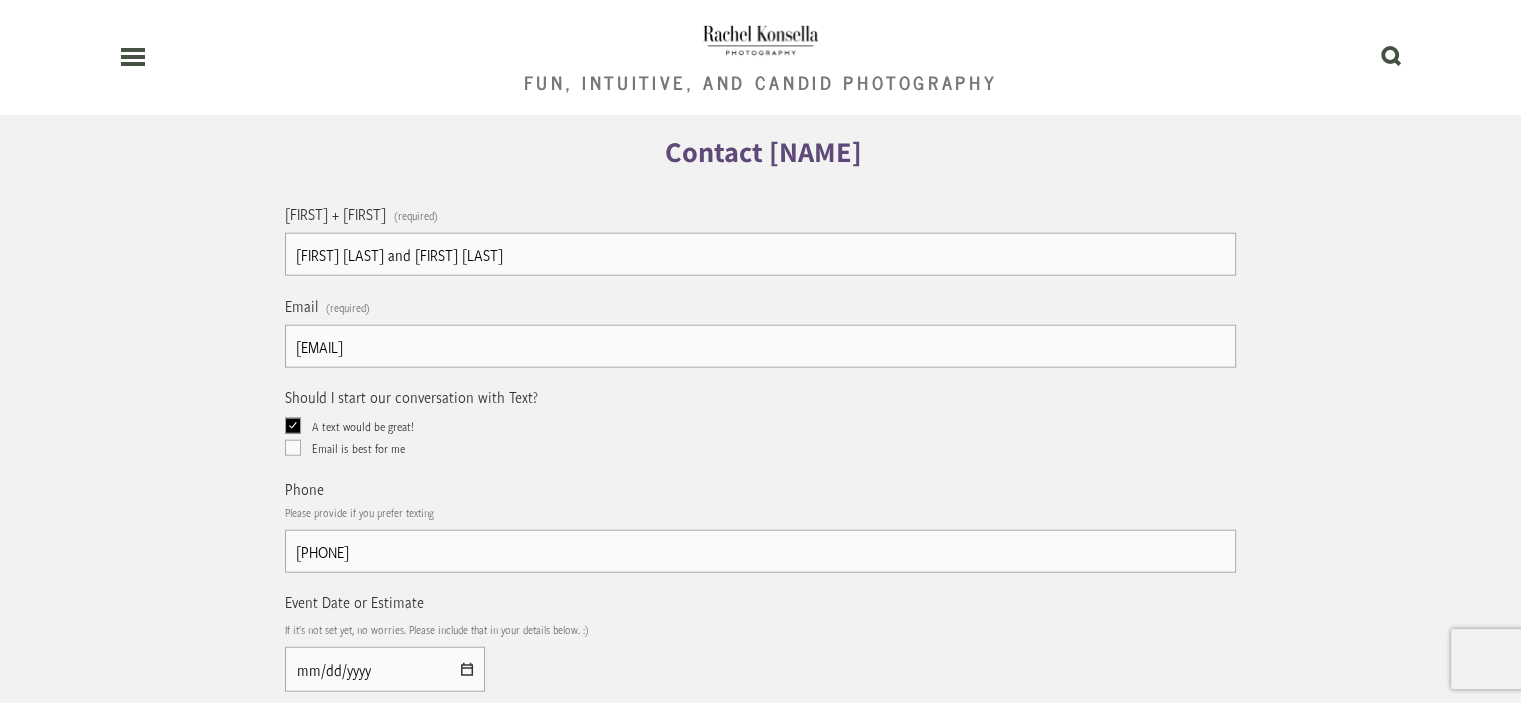 checkbox on "false" 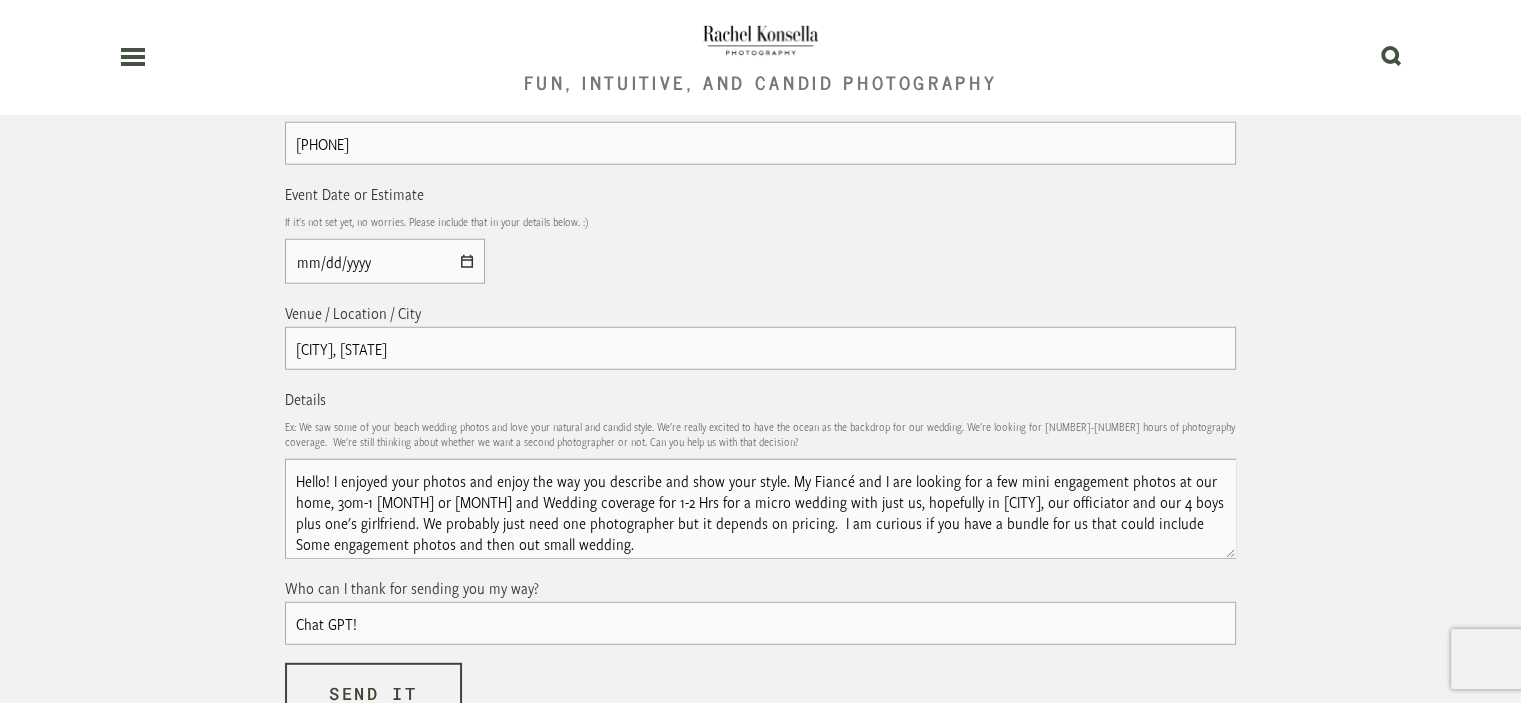 scroll, scrollTop: 12859, scrollLeft: 0, axis: vertical 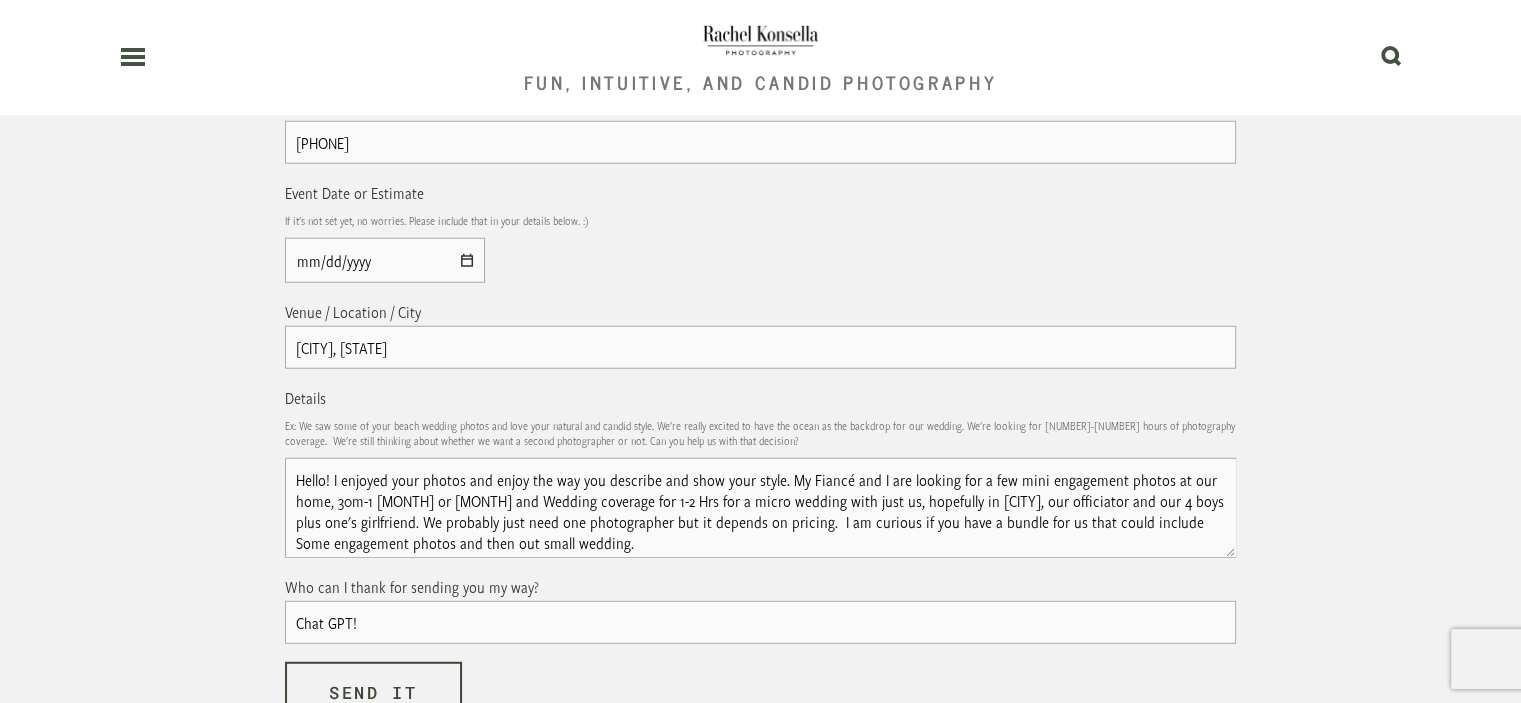 click on "Hello! I enjoyed your photos and enjoy the way you describe and show your style. My Fiancé and I are looking for a few mini engagement photos at our home, 30m-1 [MONTH] or [MONTH] and Wedding coverage for 1-2 Hrs for a micro wedding with just us, hopefully in [CITY], our officiator and our 4 boys plus one's girlfriend. We probably just need one photographer but it depends on pricing.  I am curious if you have a bundle for us that could include Some engagement photos and then out small wedding.
Looking forward to hearing from you!
[FIRST]" at bounding box center (760, 508) 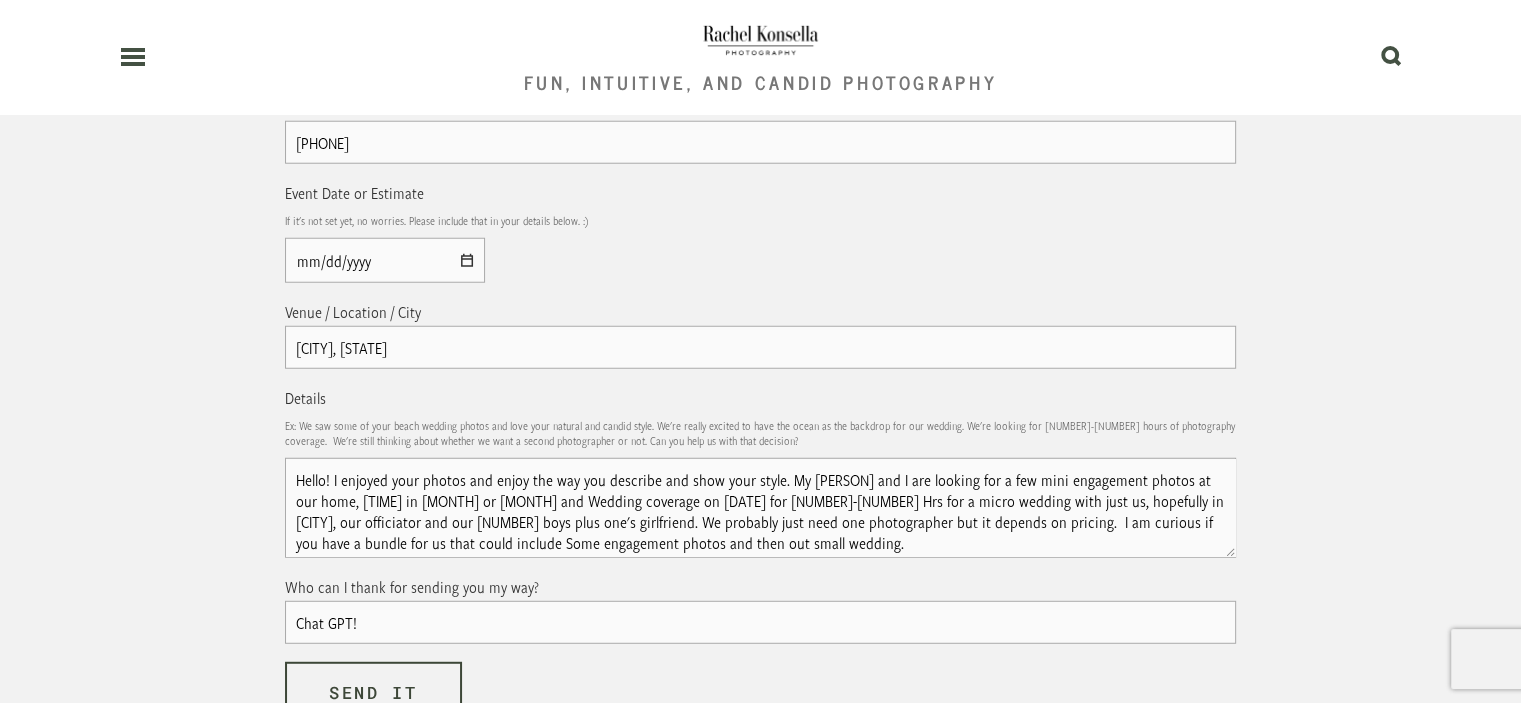 click on "Hello! I enjoyed your photos and enjoy the way you describe and show your style. My [PERSON] and I are looking for a few mini engagement photos at our home, [TIME] in [MONTH] or [MONTH] and Wedding coverage on [DATE] for [NUMBER]-[NUMBER] Hrs for a micro wedding with just us, hopefully in [CITY], our officiator and our [NUMBER] boys plus one's girlfriend. We probably just need one photographer but it depends on pricing.  I am curious if you have a bundle for us that could include Some engagement photos and then out small wedding.
Looking forward to hearing from you!
[PERSON]" at bounding box center [760, 508] 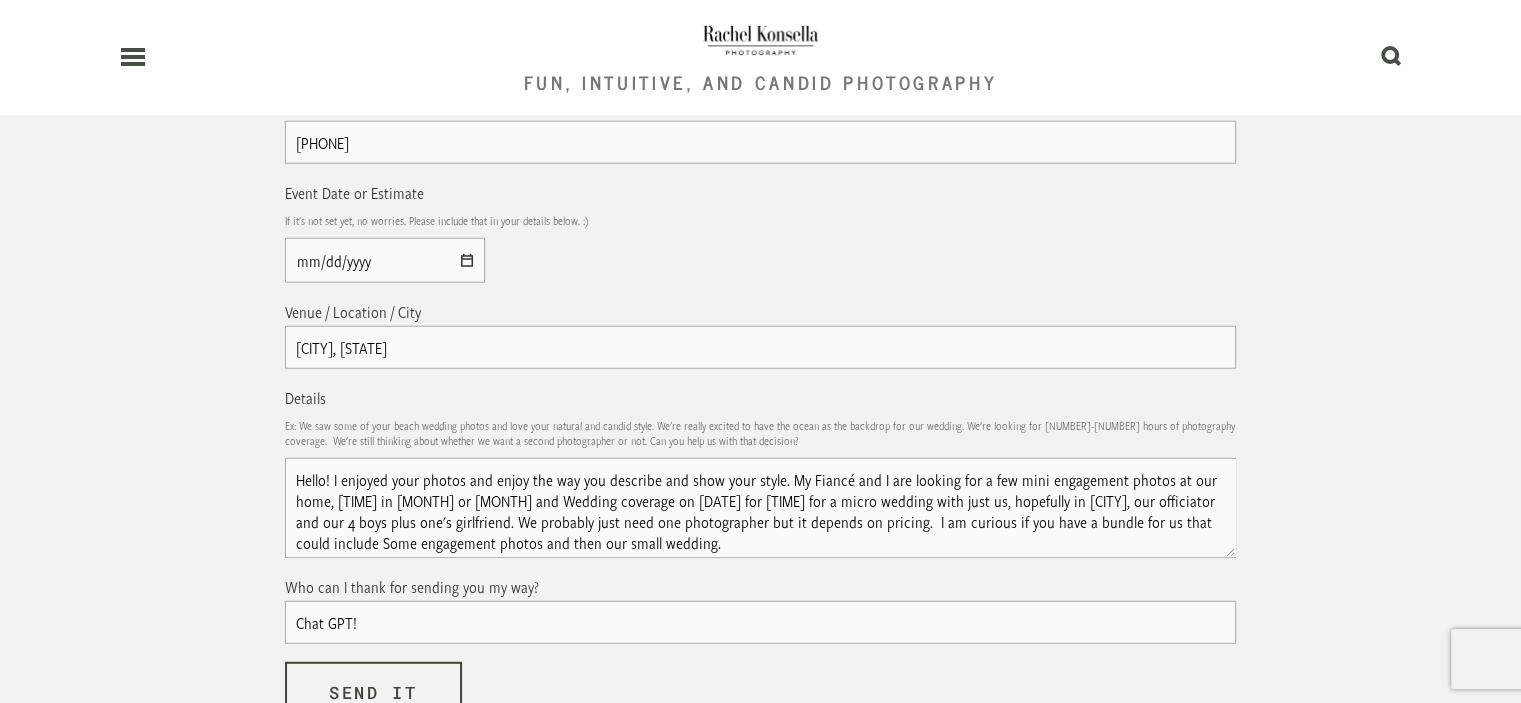 scroll, scrollTop: 72, scrollLeft: 0, axis: vertical 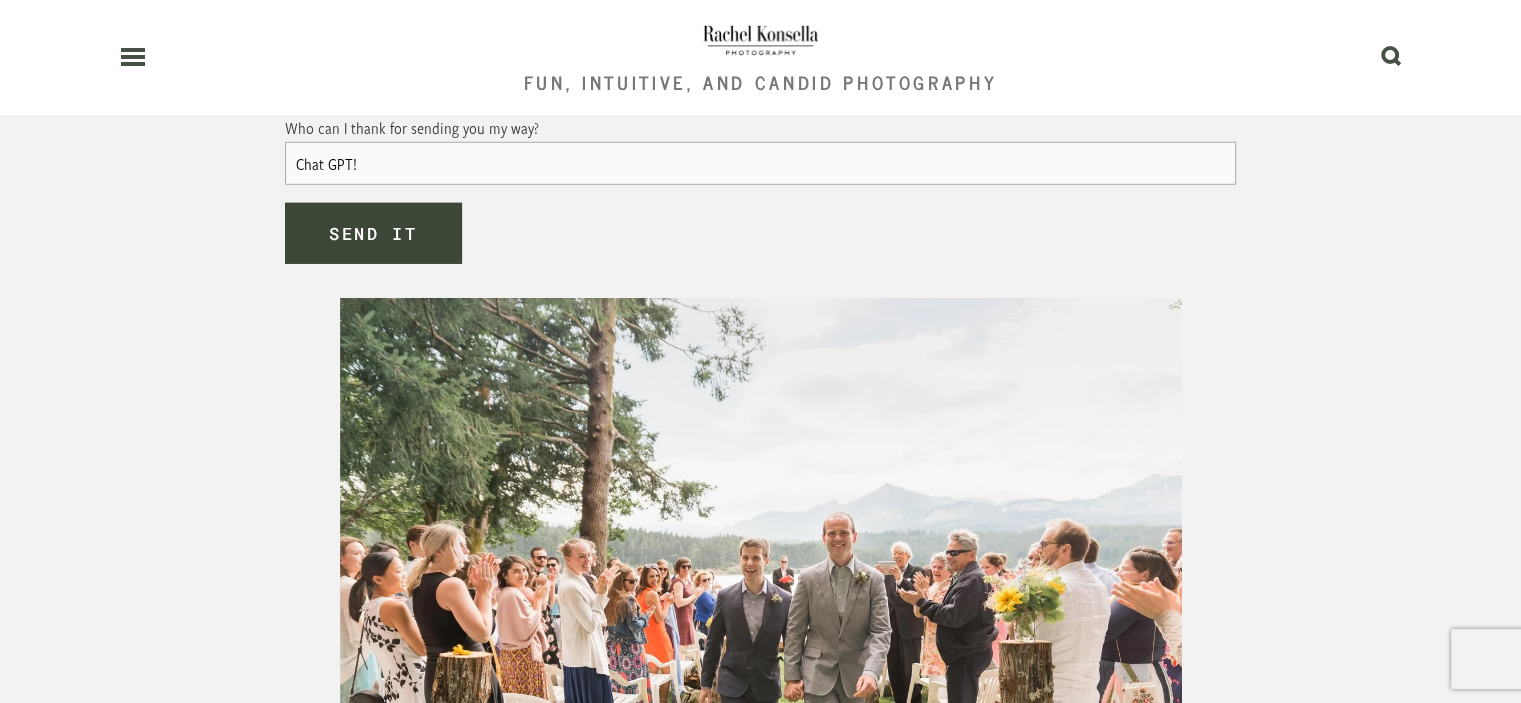 type on "Hello! I enjoyed your photos and enjoy the way you describe and show your style. My Fiancé and I are looking for a few mini engagement photos at our home, [TIME] in [MONTH] or [MONTH] and Wedding coverage on [DATE] for [TIME] for a micro wedding with just us, hopefully in [CITY], our officiator and our 4 boys plus one's girlfriend. We probably just need one photographer but it depends on pricing.  I am curious if you have a bundle for us that could include Some engagement photos and then our small wedding.
Looking forward to hearing from you!
[NAME]" 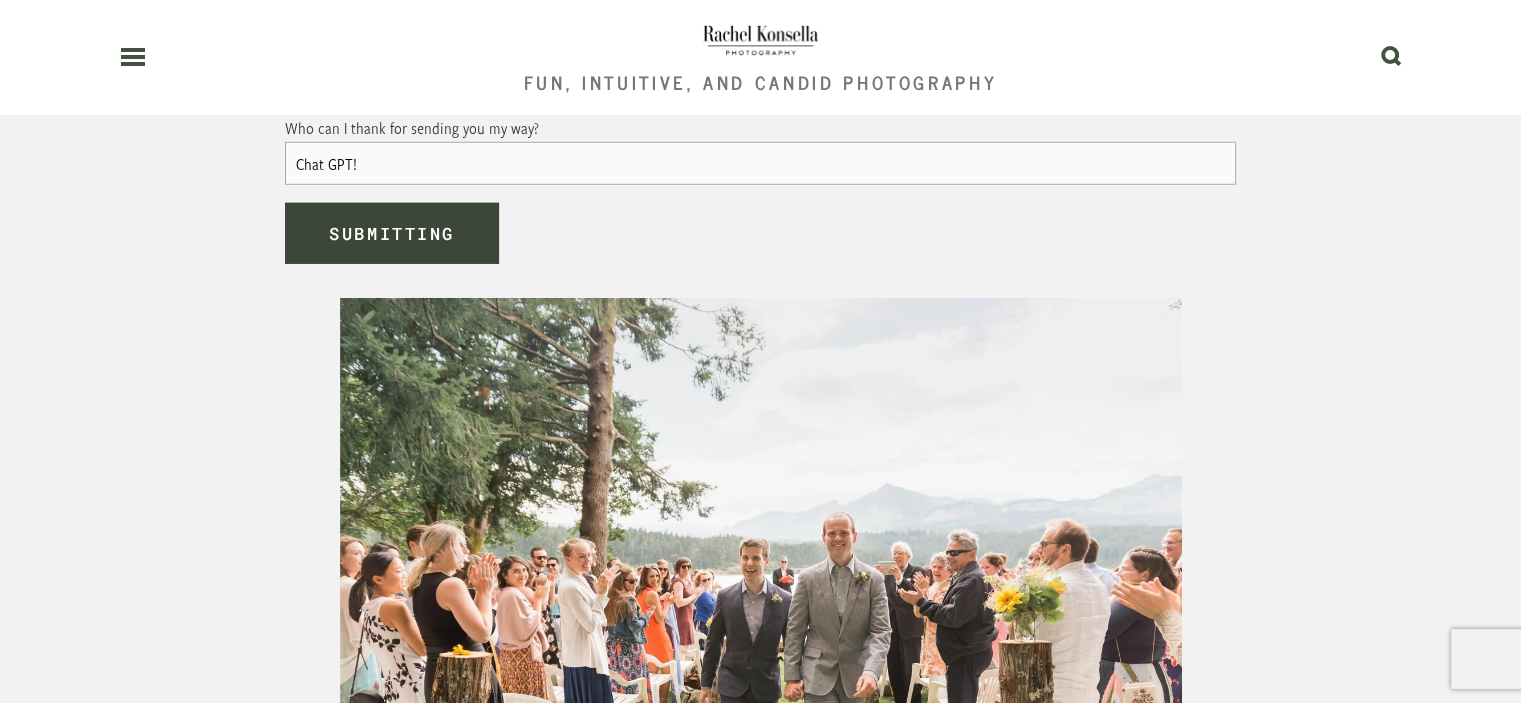 scroll, scrollTop: 12344, scrollLeft: 0, axis: vertical 